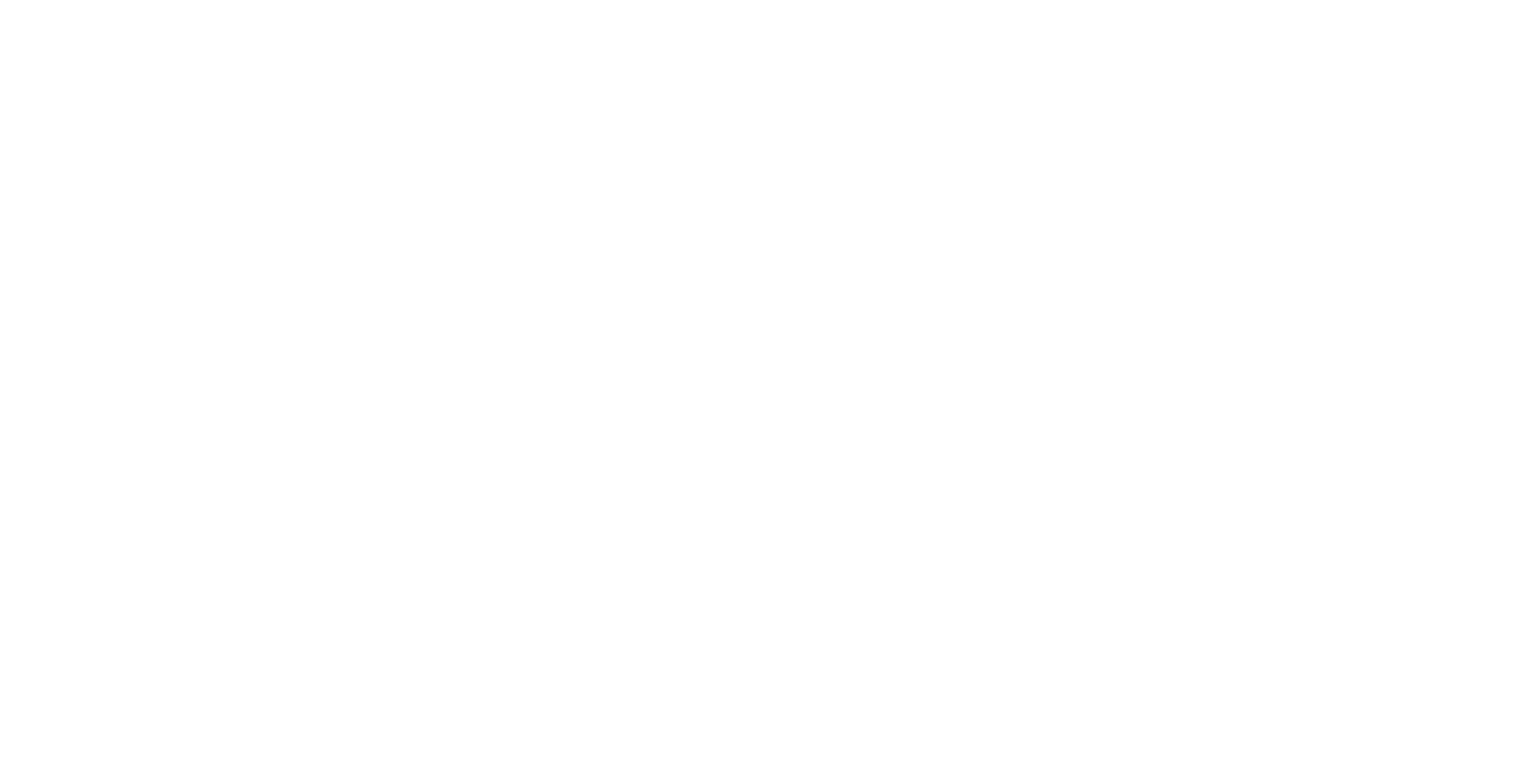 scroll, scrollTop: 0, scrollLeft: 0, axis: both 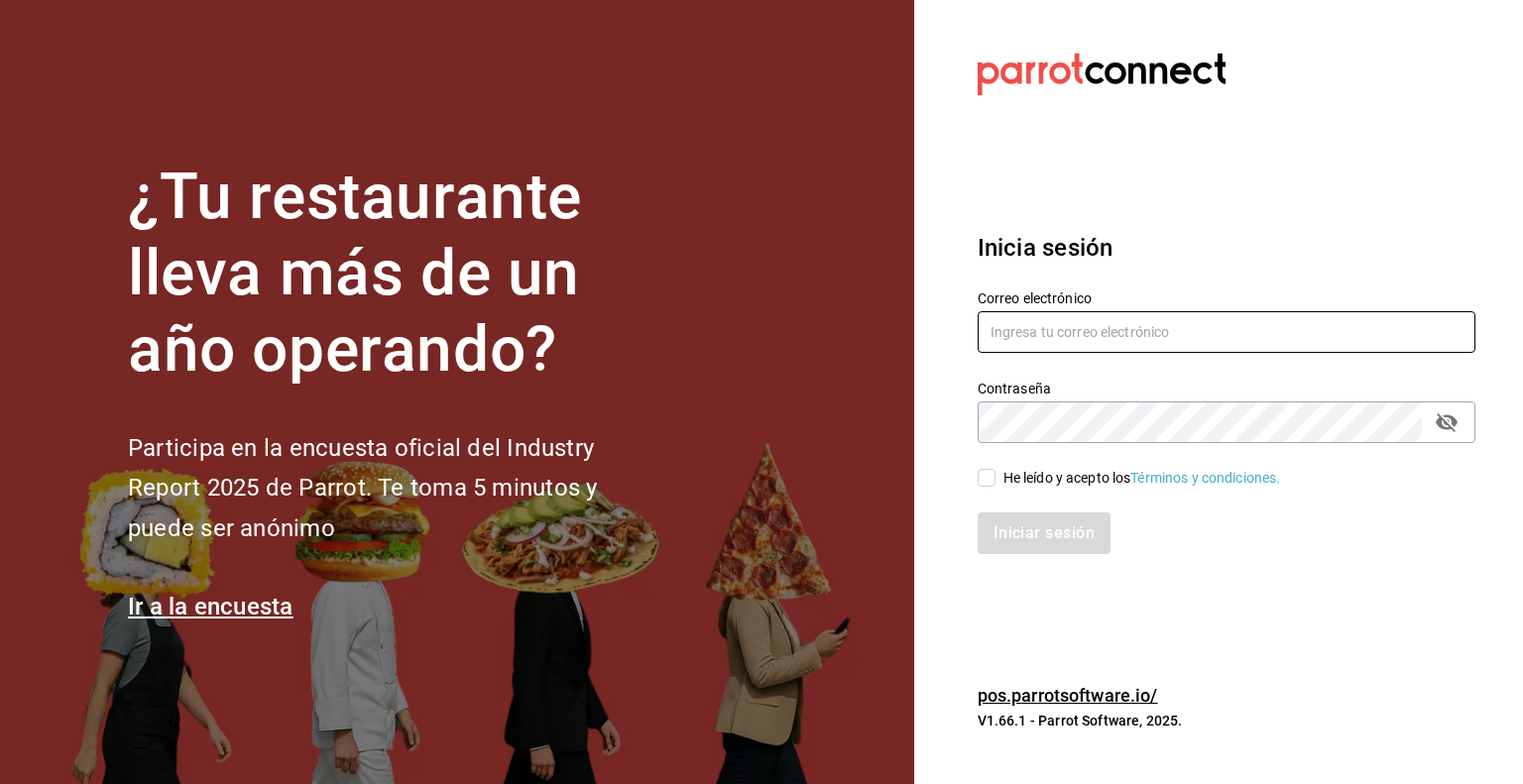 type on "[USERNAME]@[DOMAIN].com" 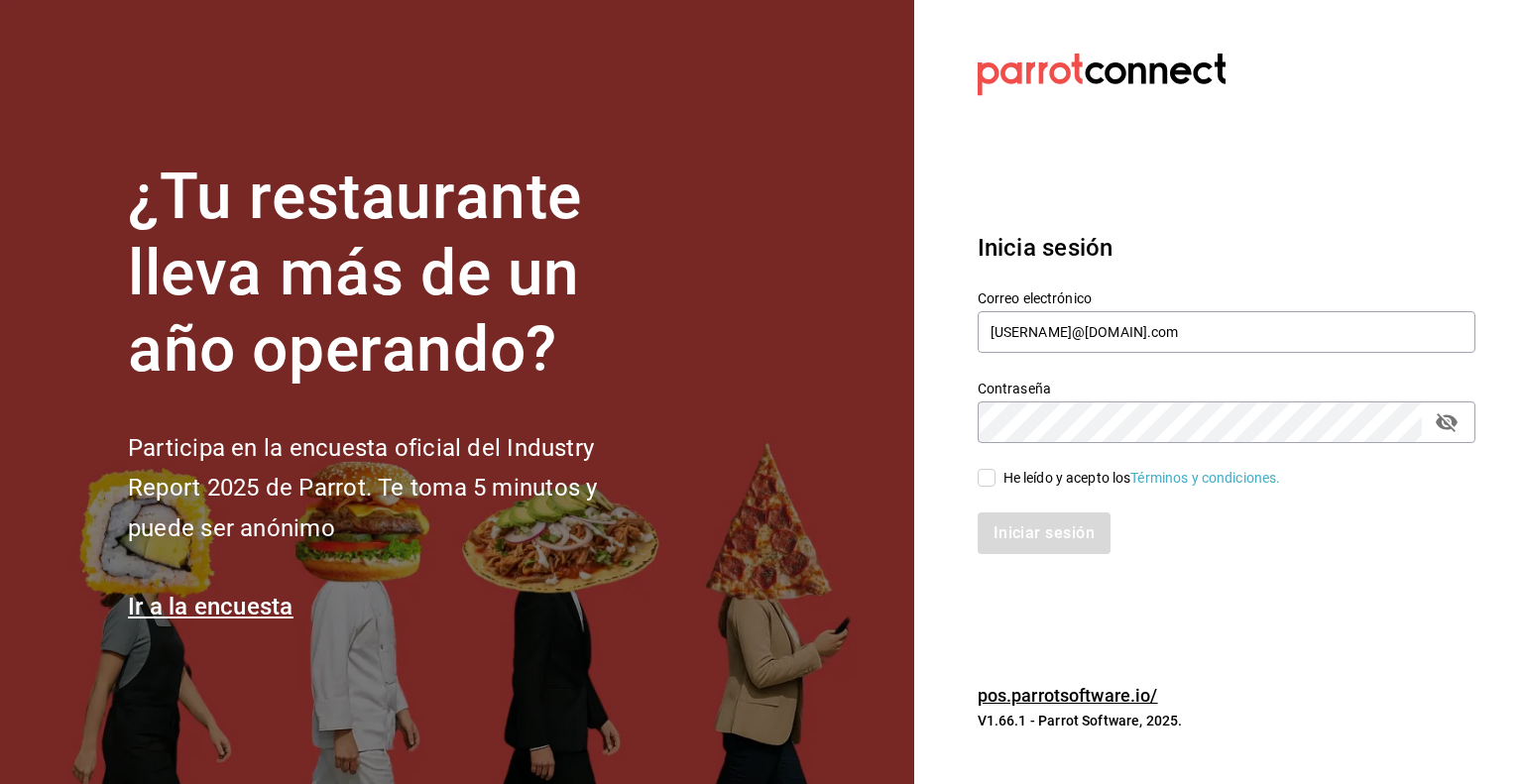 click on "He leído y acepto los  Términos y condiciones." at bounding box center (987, 478) 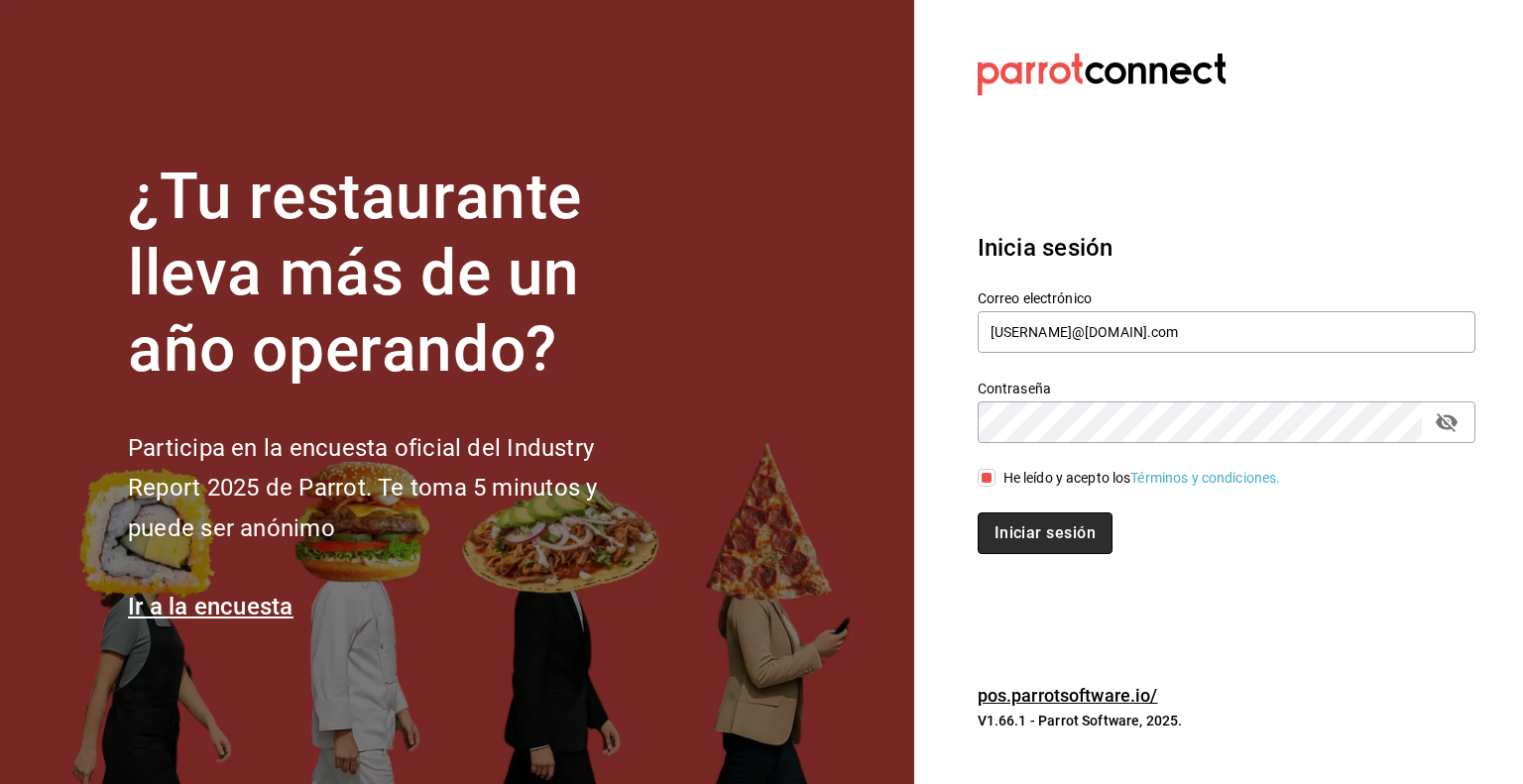 click on "Iniciar sesión" at bounding box center (1045, 533) 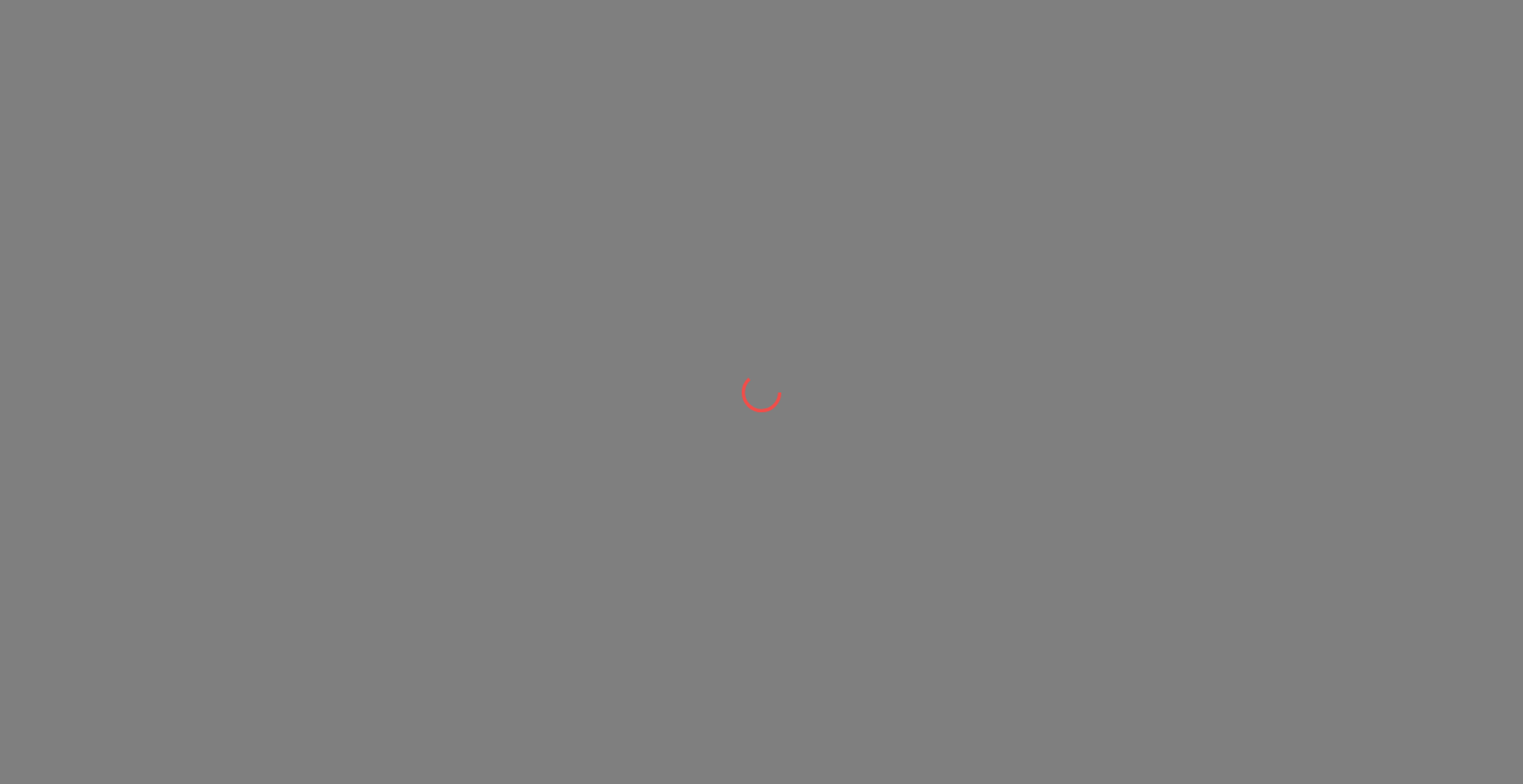 scroll, scrollTop: 0, scrollLeft: 0, axis: both 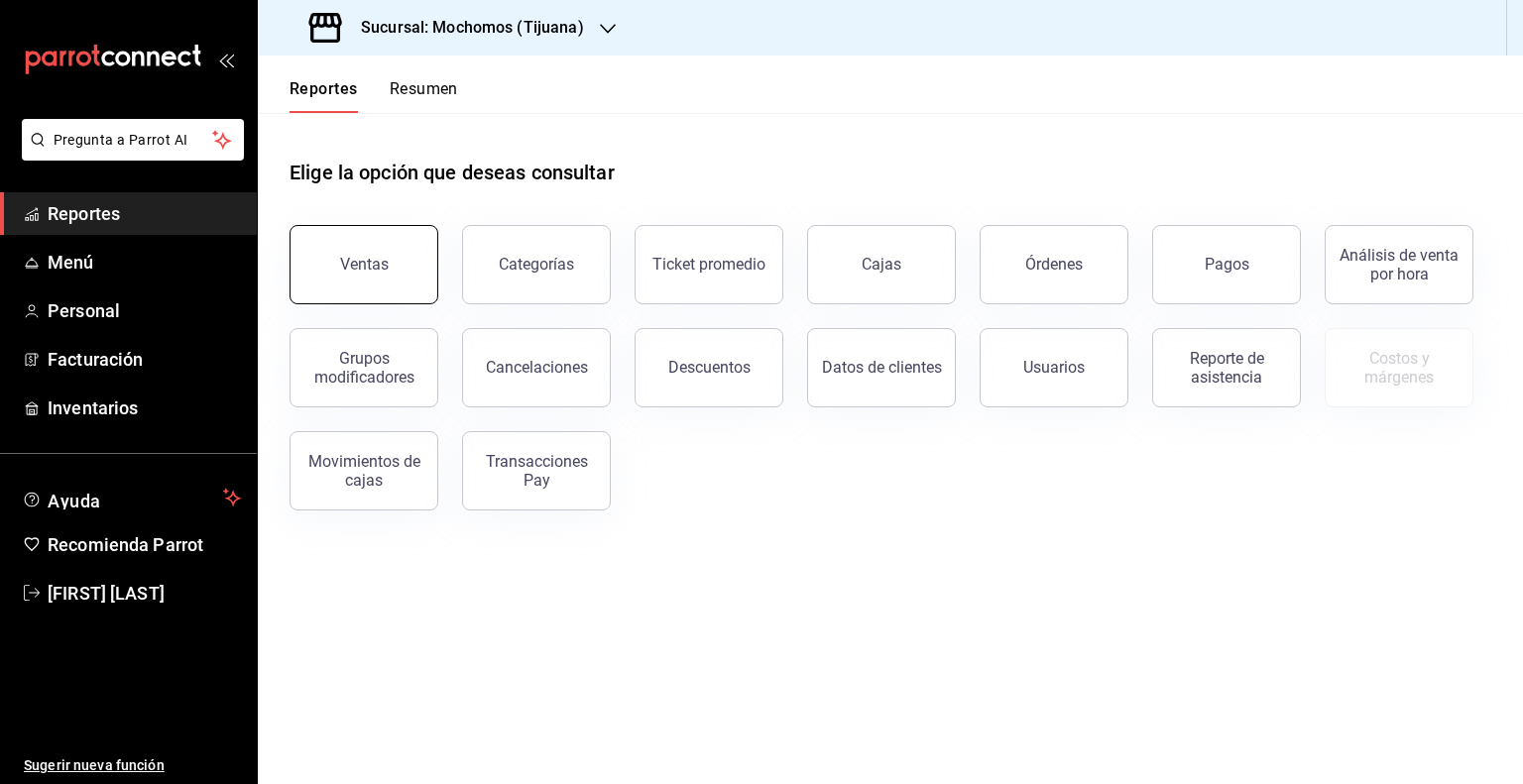 click on "Ventas" at bounding box center (364, 264) 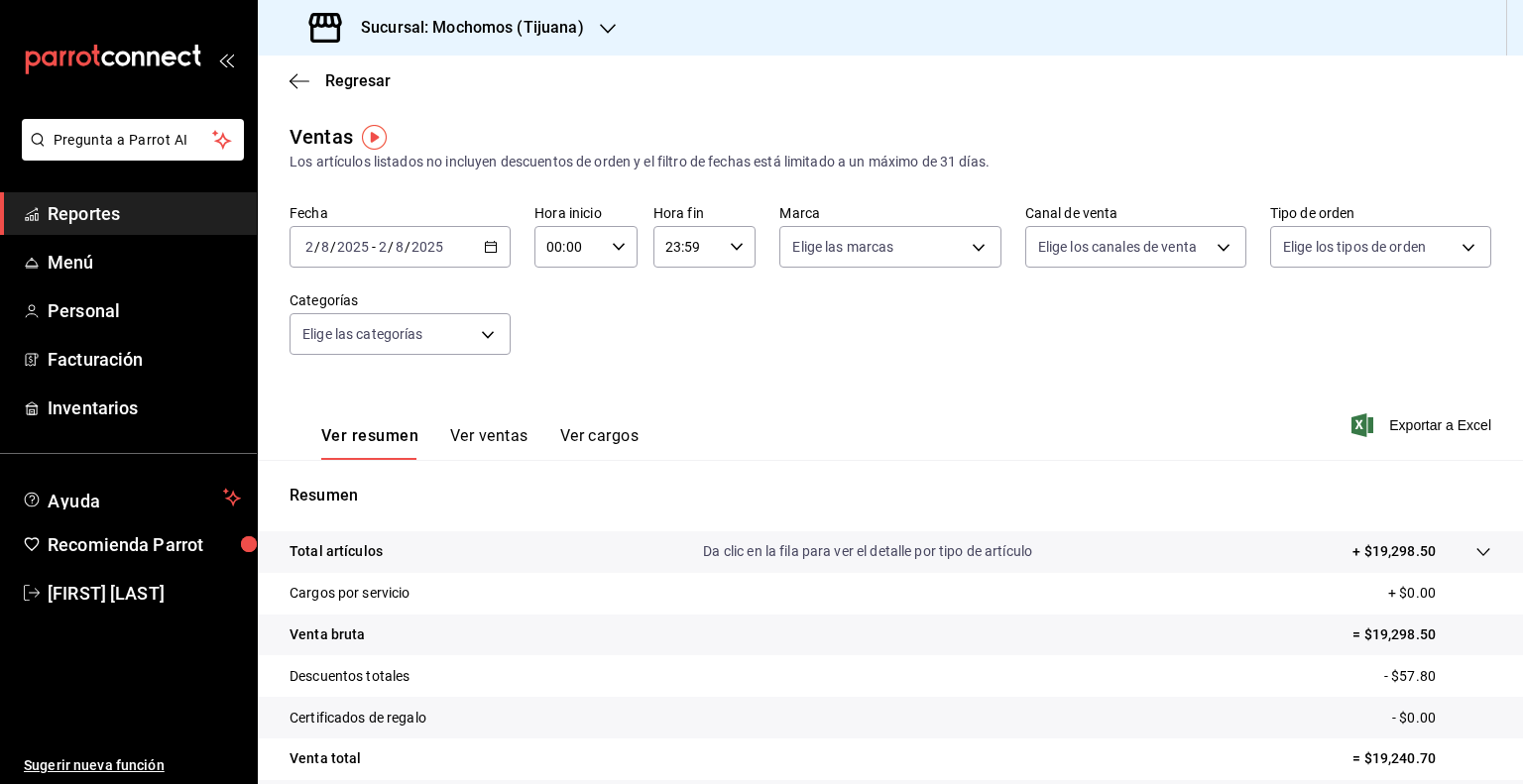 click 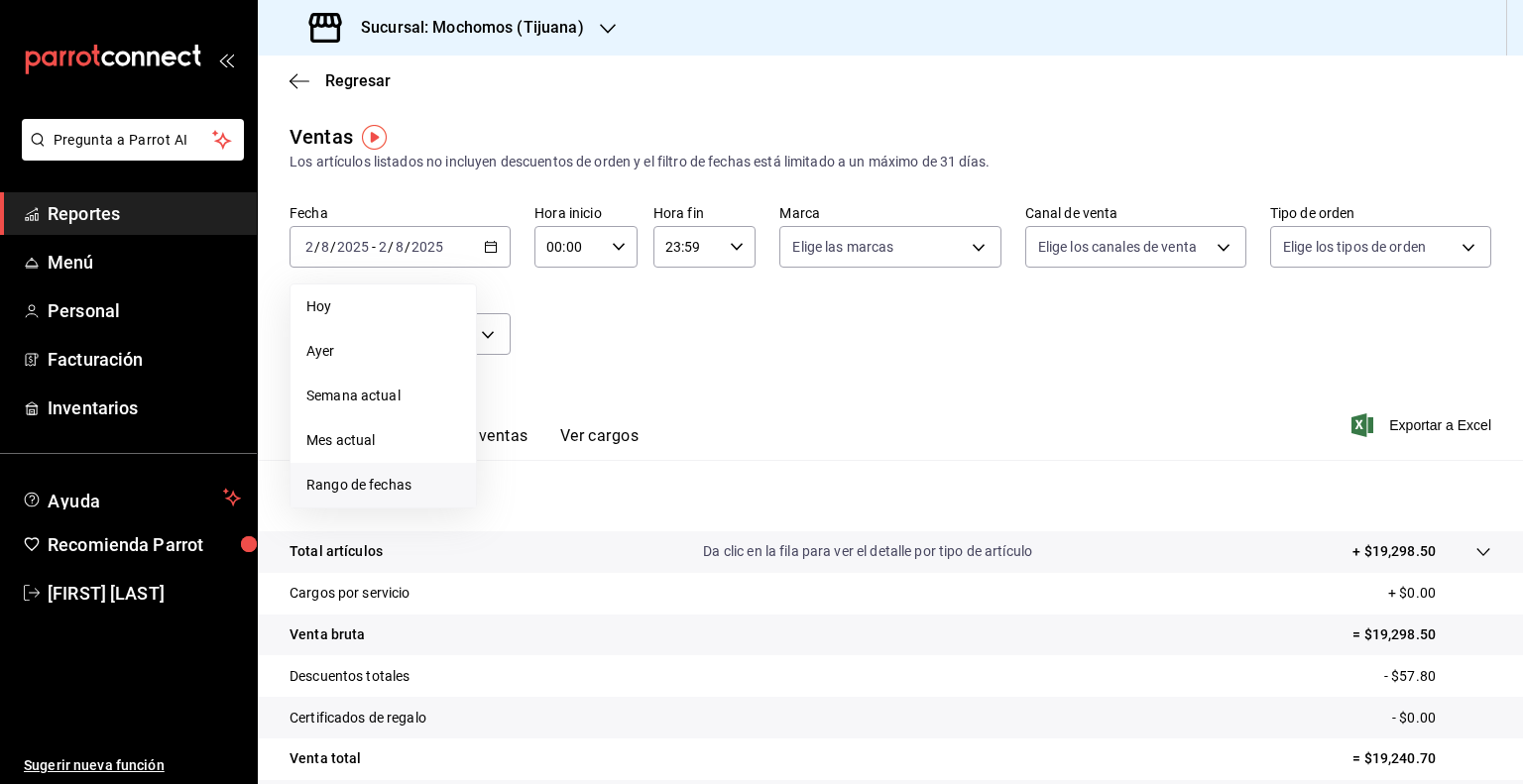click on "Rango de fechas" at bounding box center [383, 485] 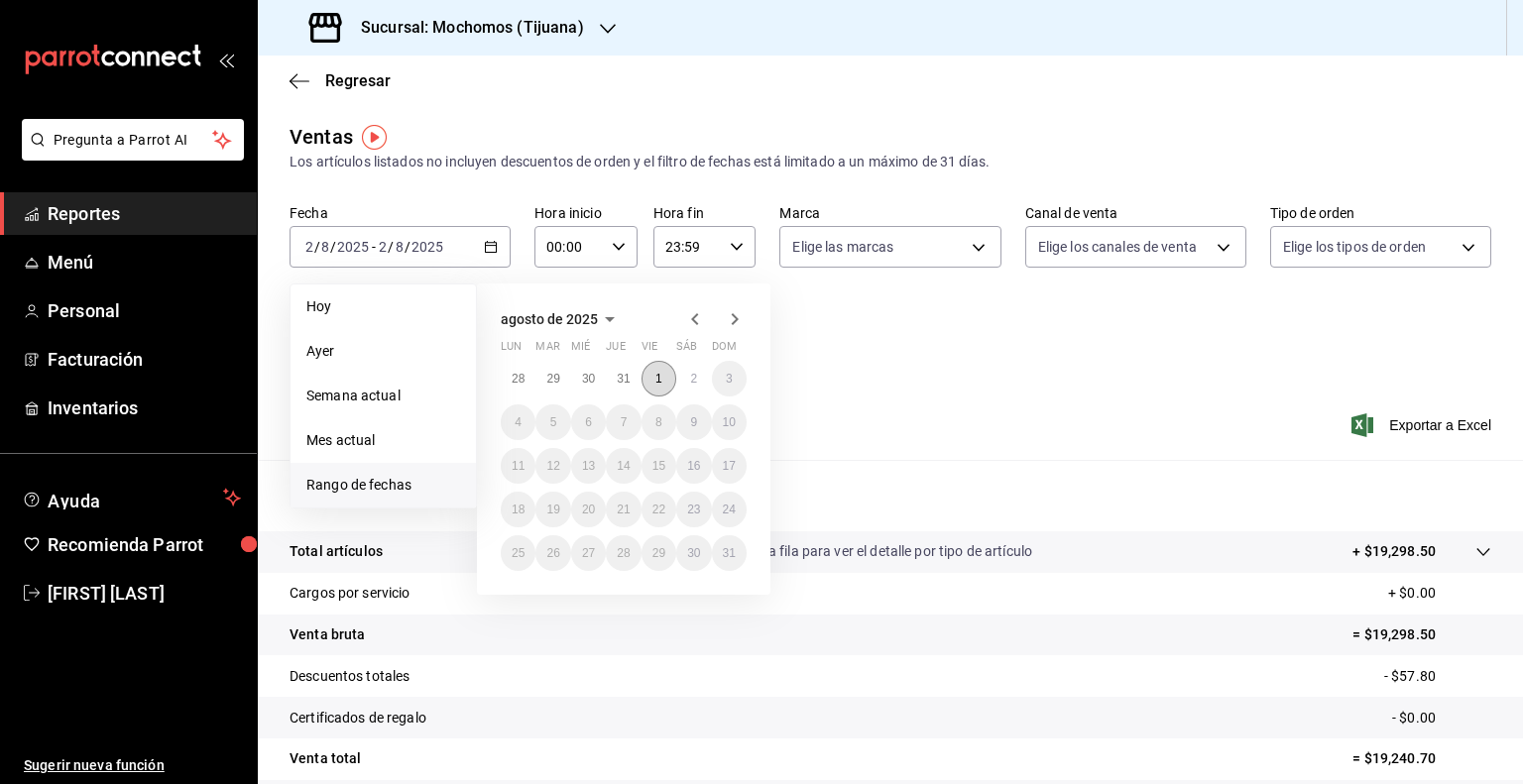 click on "1" at bounding box center [658, 379] 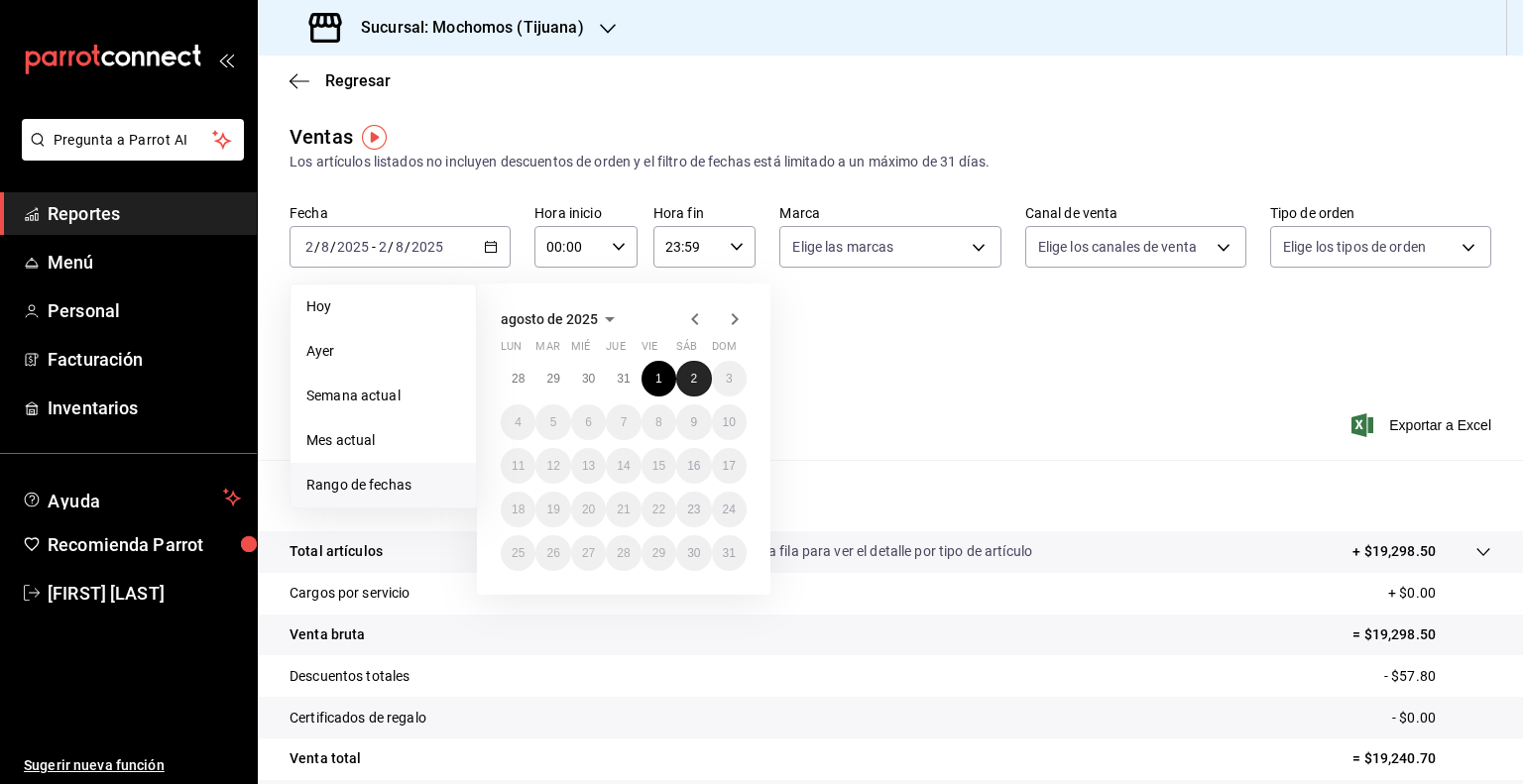 click on "2" at bounding box center (693, 379) 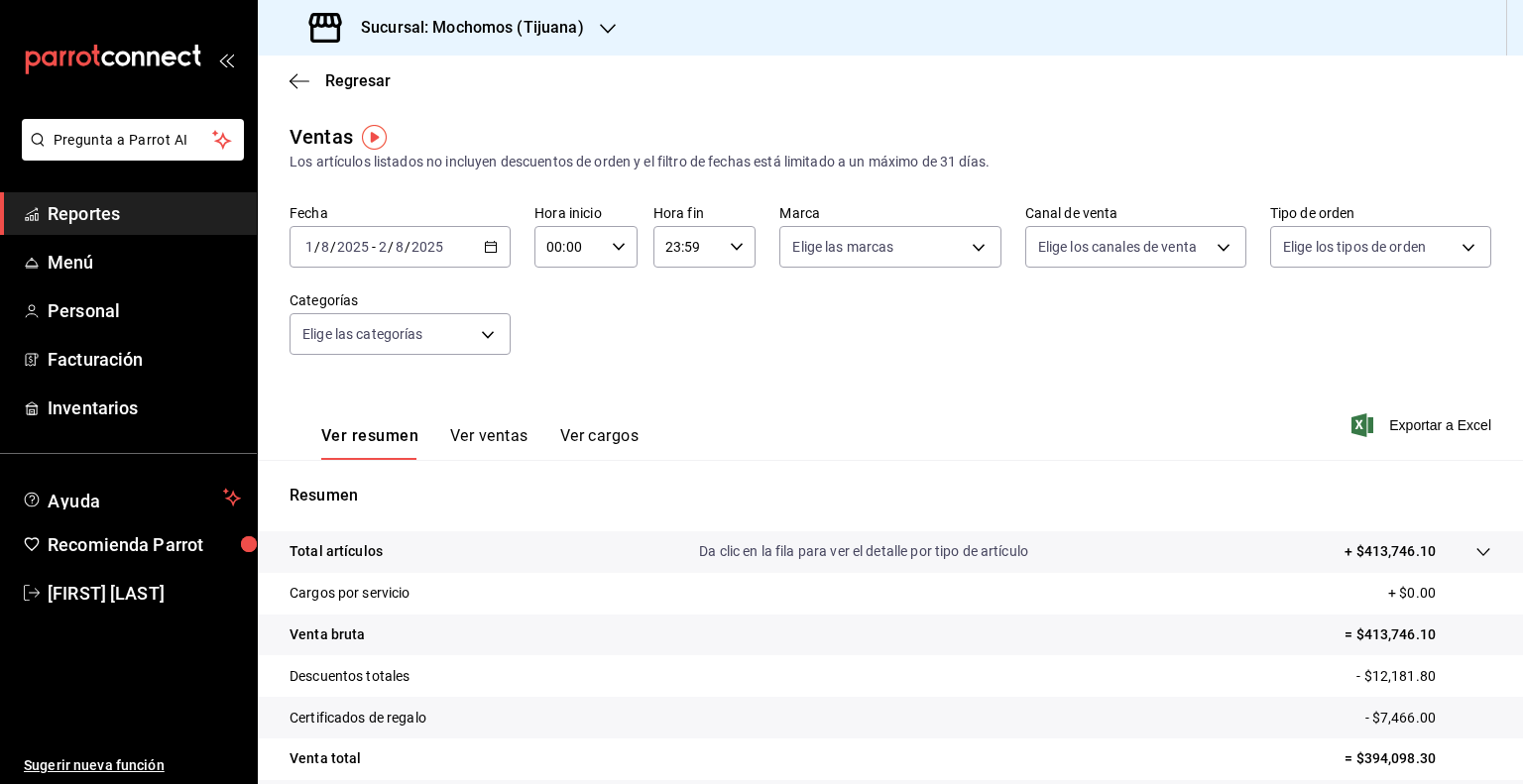 click 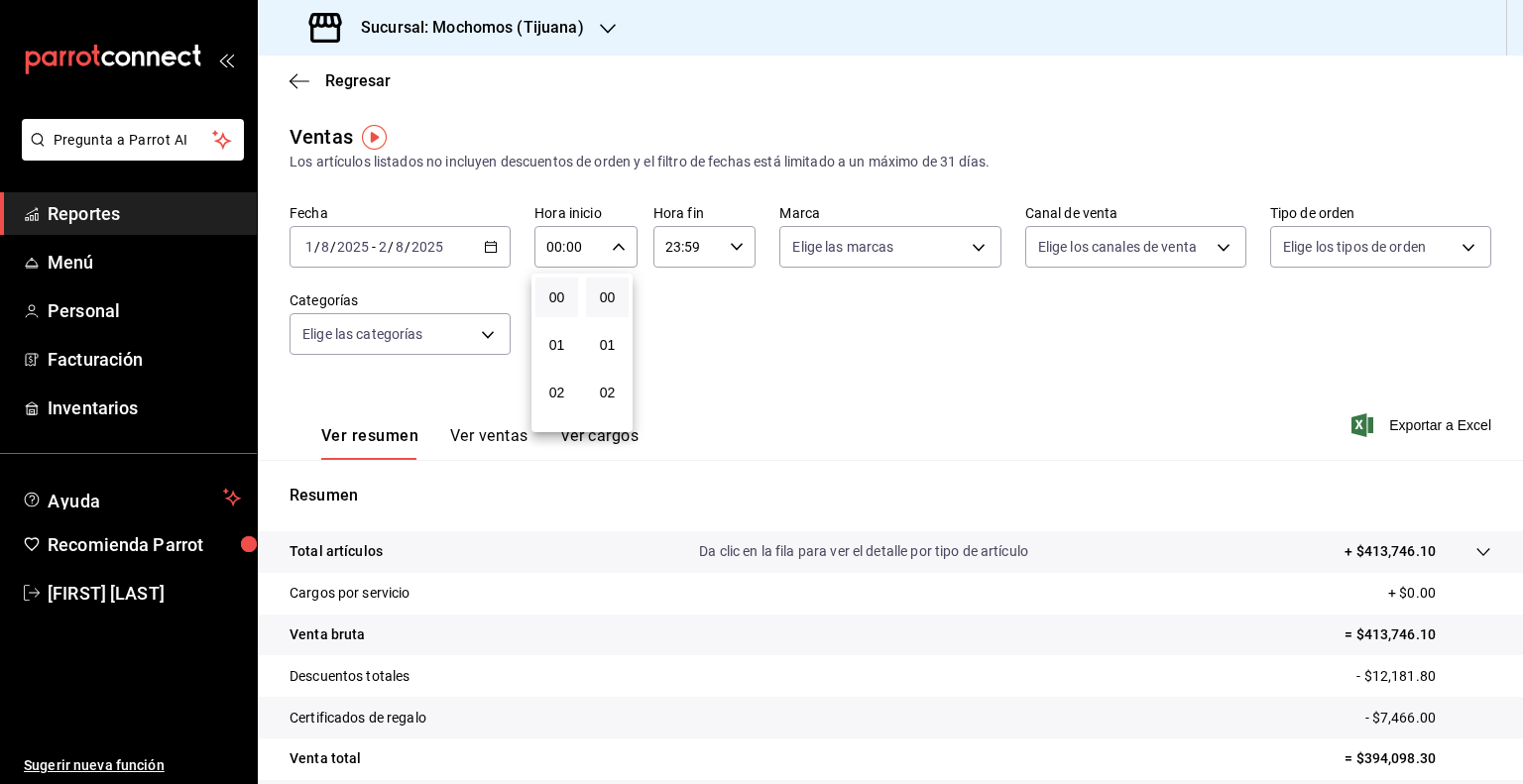 click on "00" at bounding box center [556, 297] 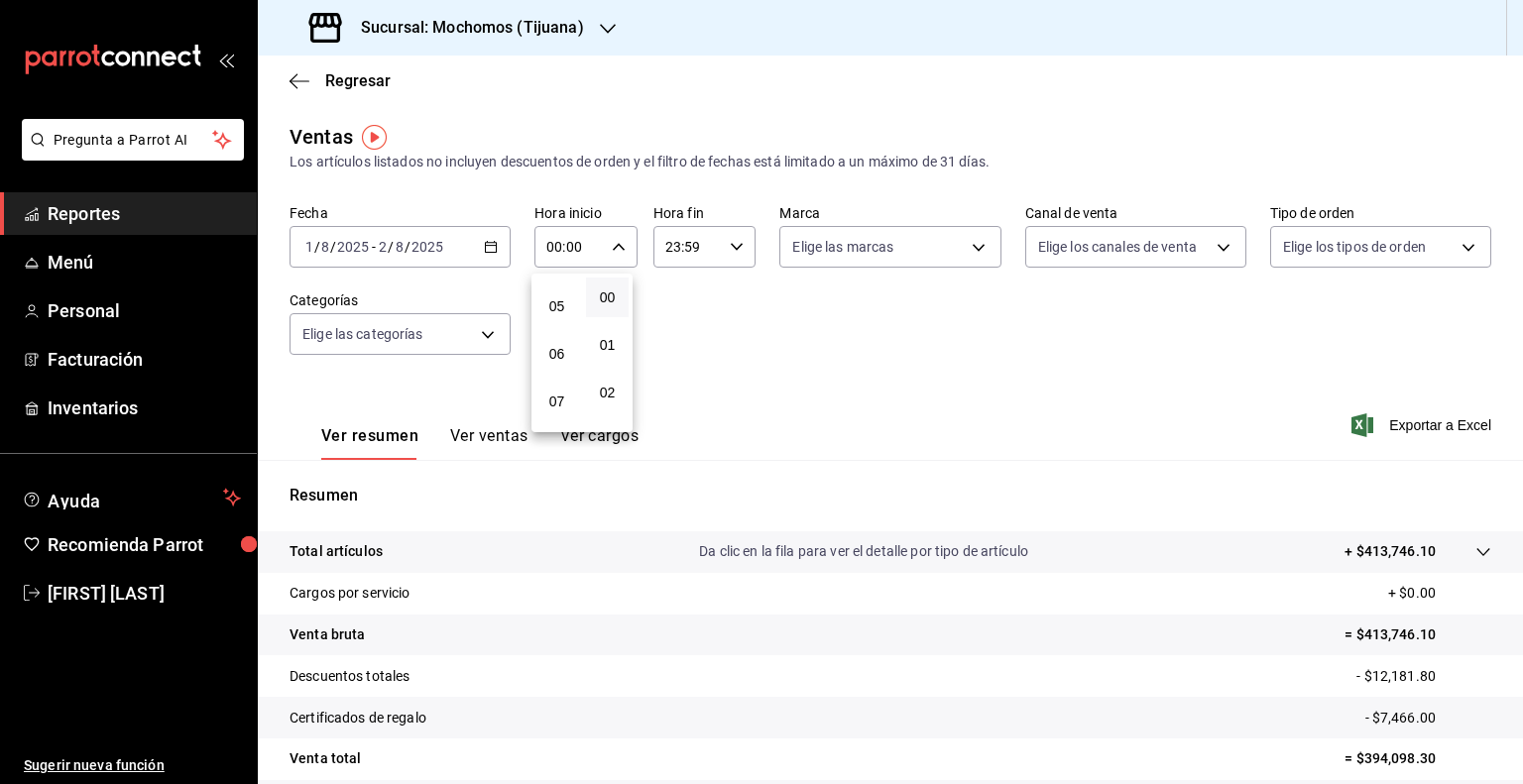 scroll, scrollTop: 228, scrollLeft: 0, axis: vertical 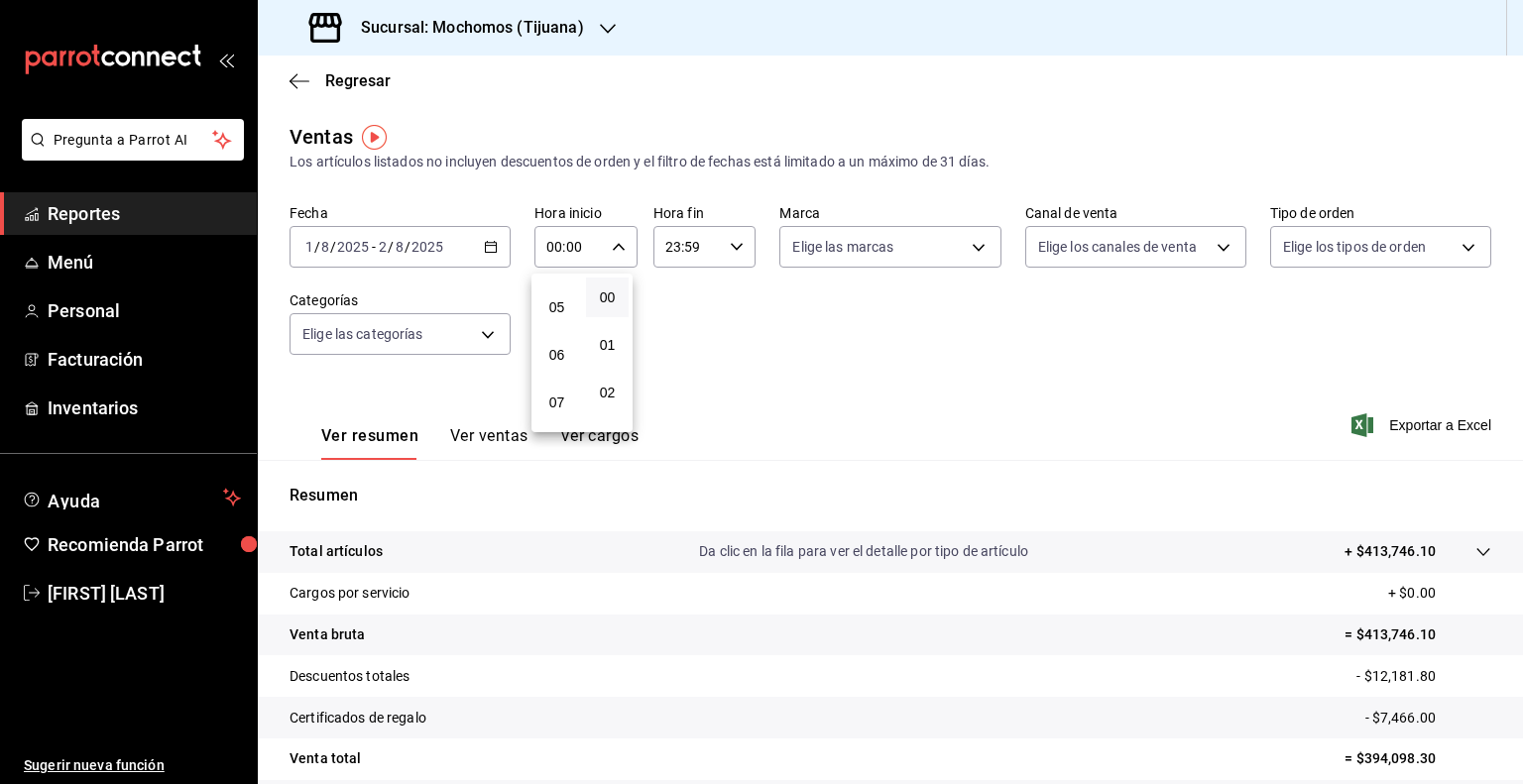 click on "05" at bounding box center (556, 307) 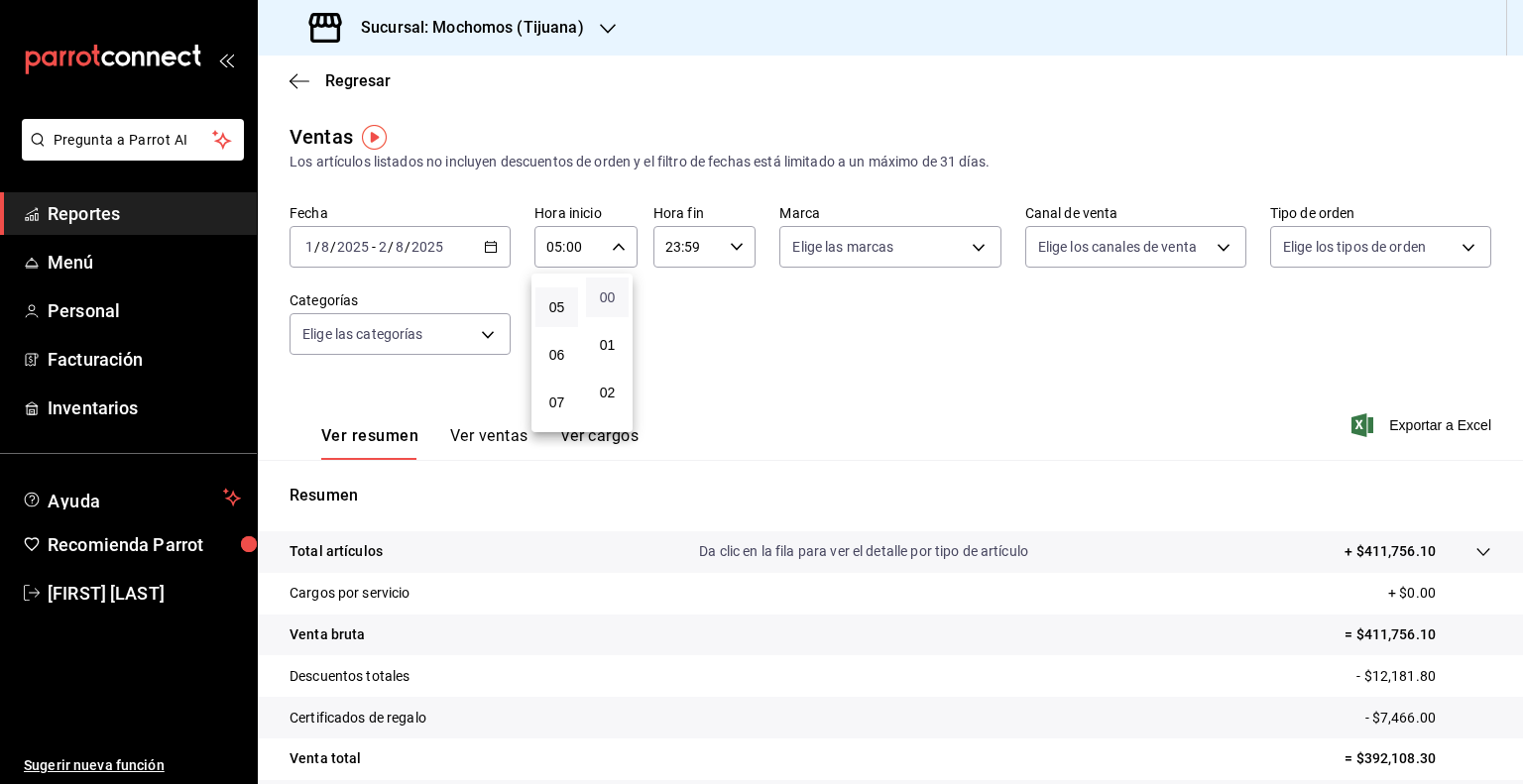 click on "00" at bounding box center [607, 297] 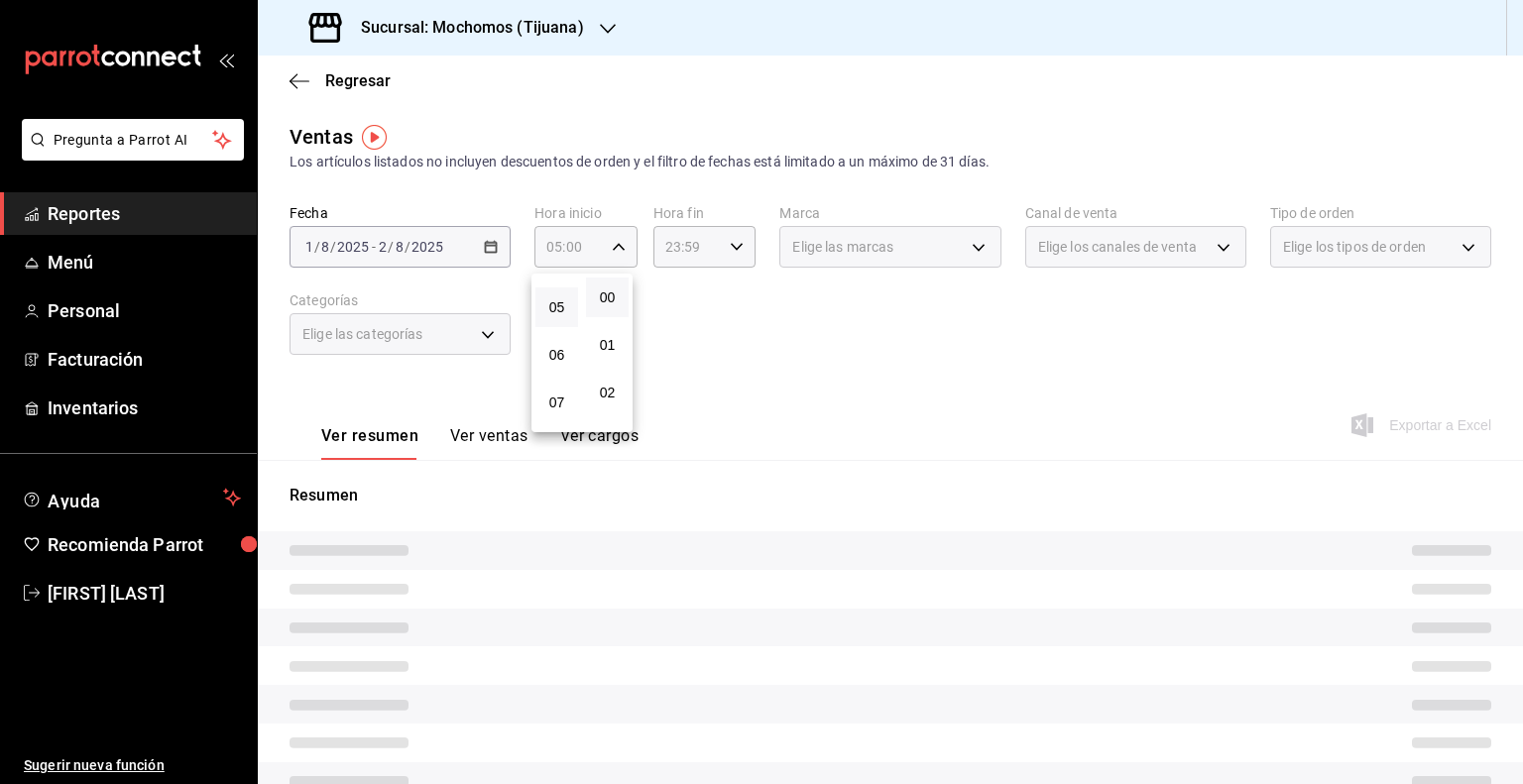 drag, startPoint x: 722, startPoint y: 325, endPoint x: 731, endPoint y: 245, distance: 80.50466 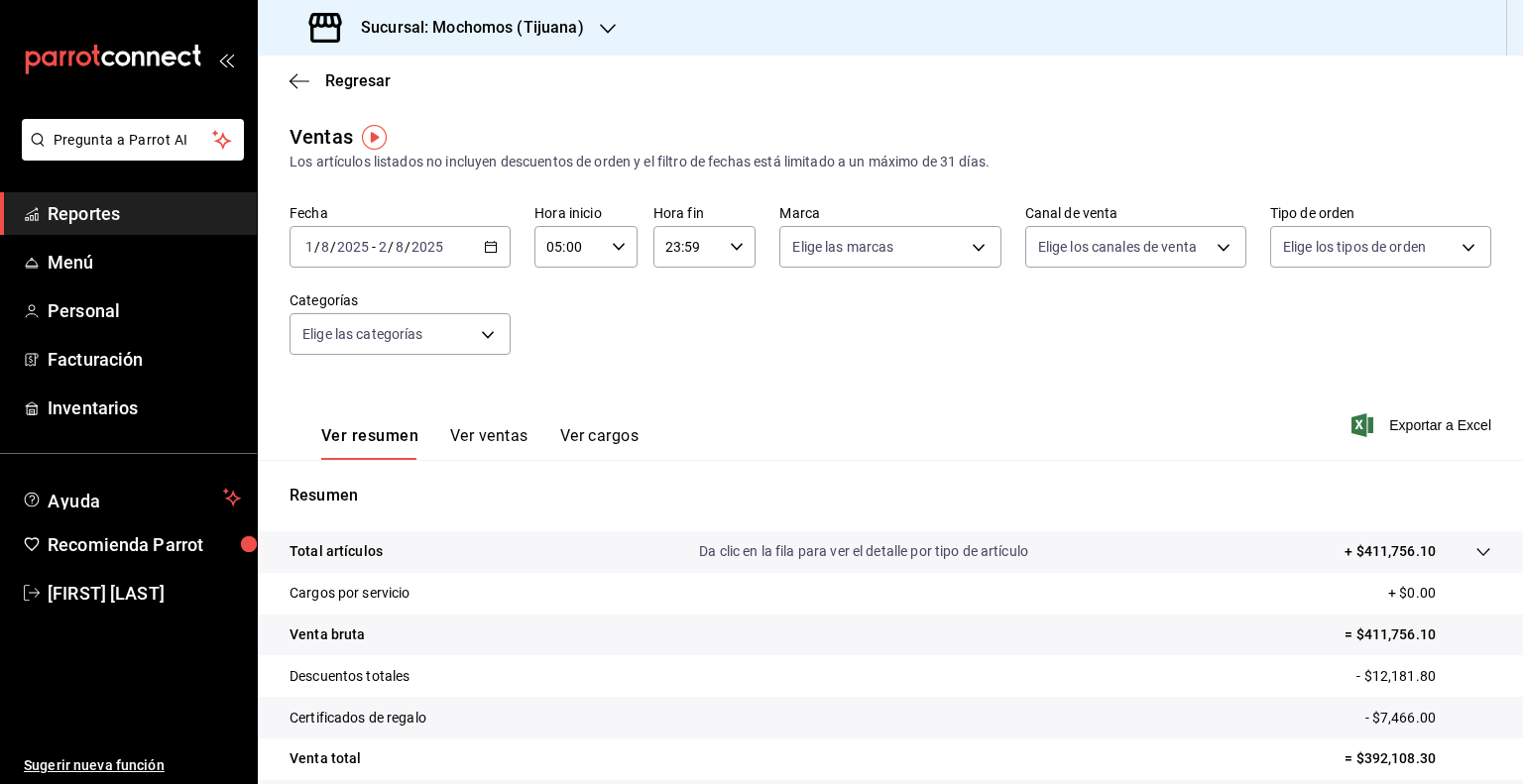 click 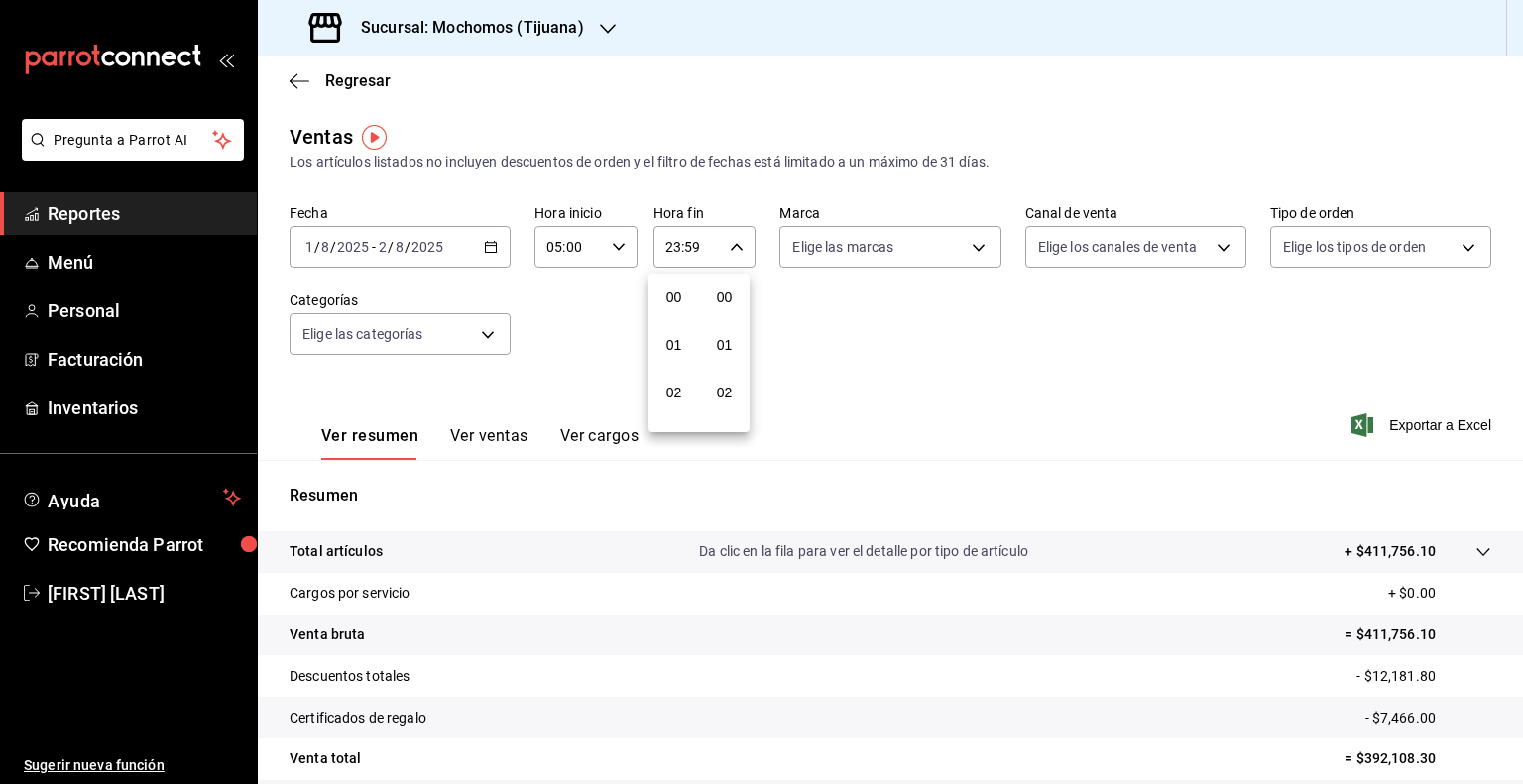scroll, scrollTop: 1002, scrollLeft: 0, axis: vertical 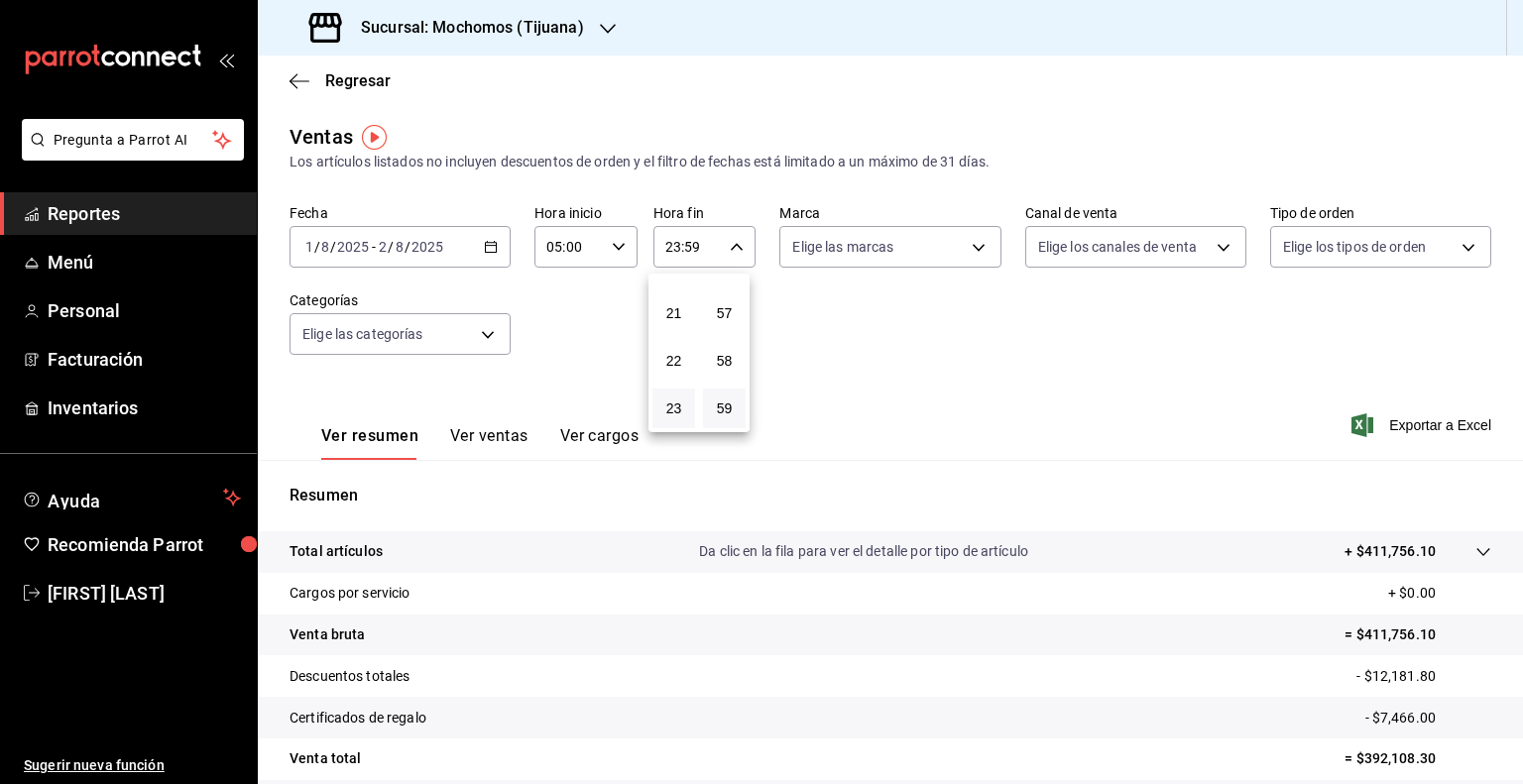 drag, startPoint x: 650, startPoint y: 339, endPoint x: 602, endPoint y: 403, distance: 80 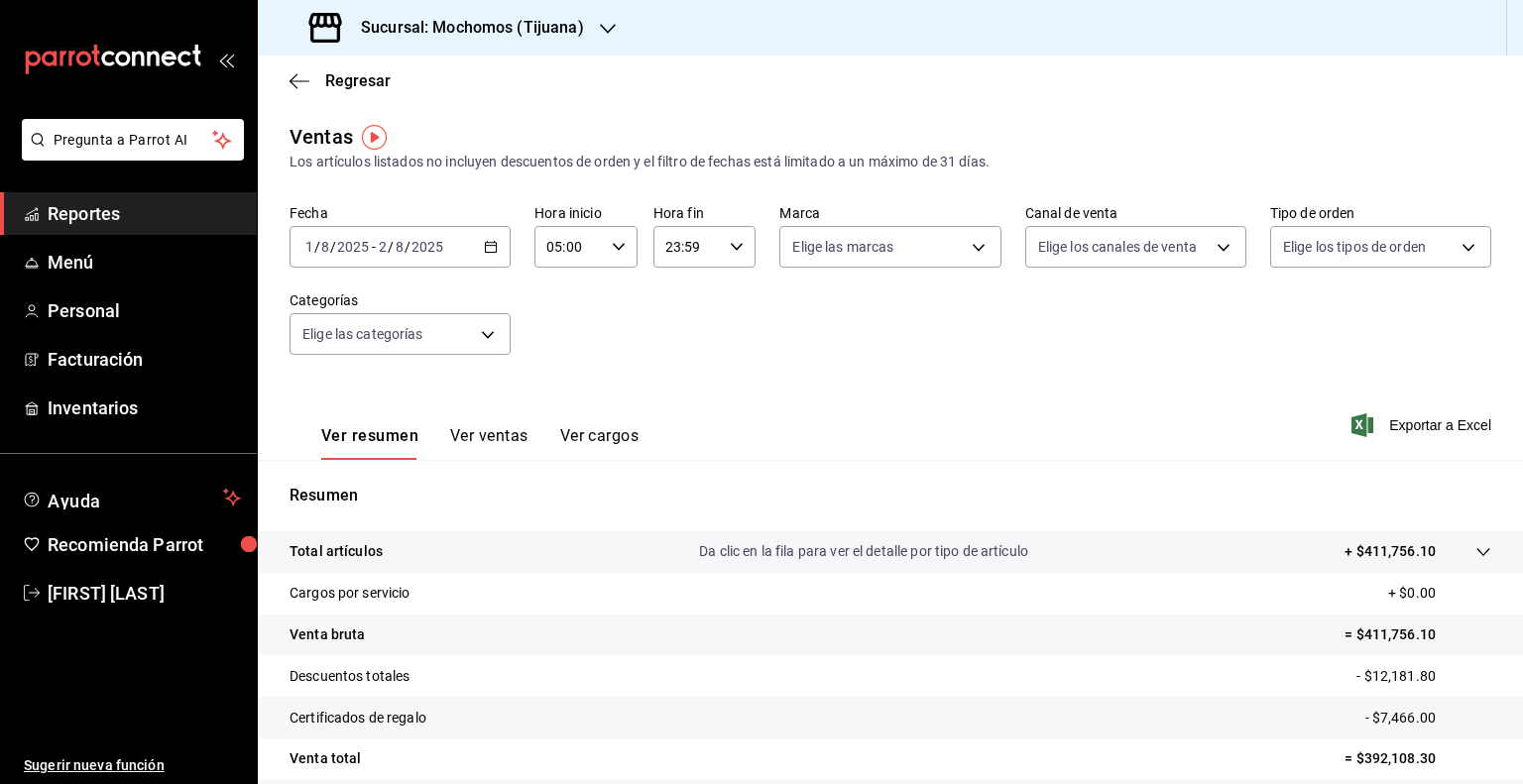 drag, startPoint x: 728, startPoint y: 244, endPoint x: 733, endPoint y: 229, distance: 15.811388 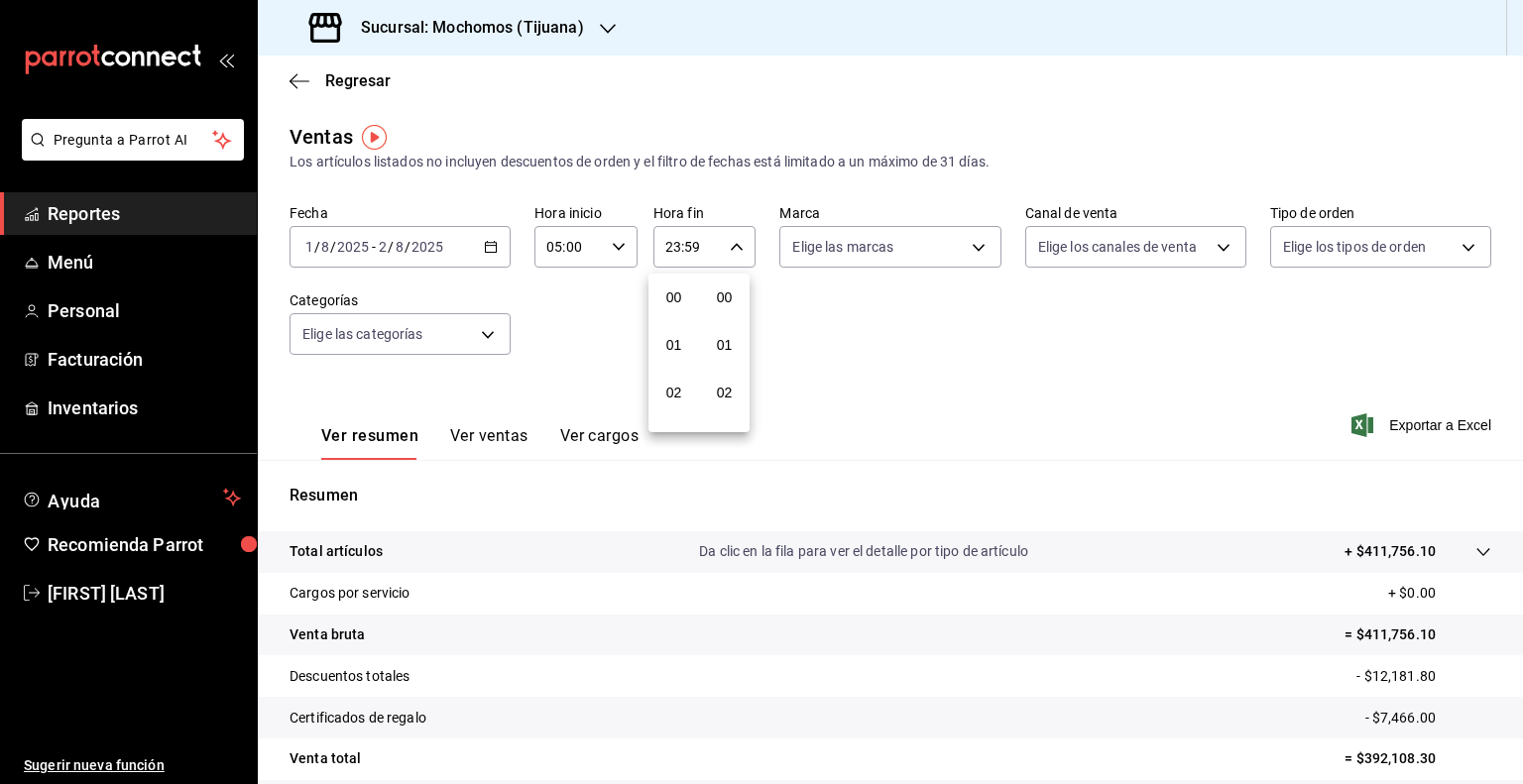 scroll, scrollTop: 1002, scrollLeft: 0, axis: vertical 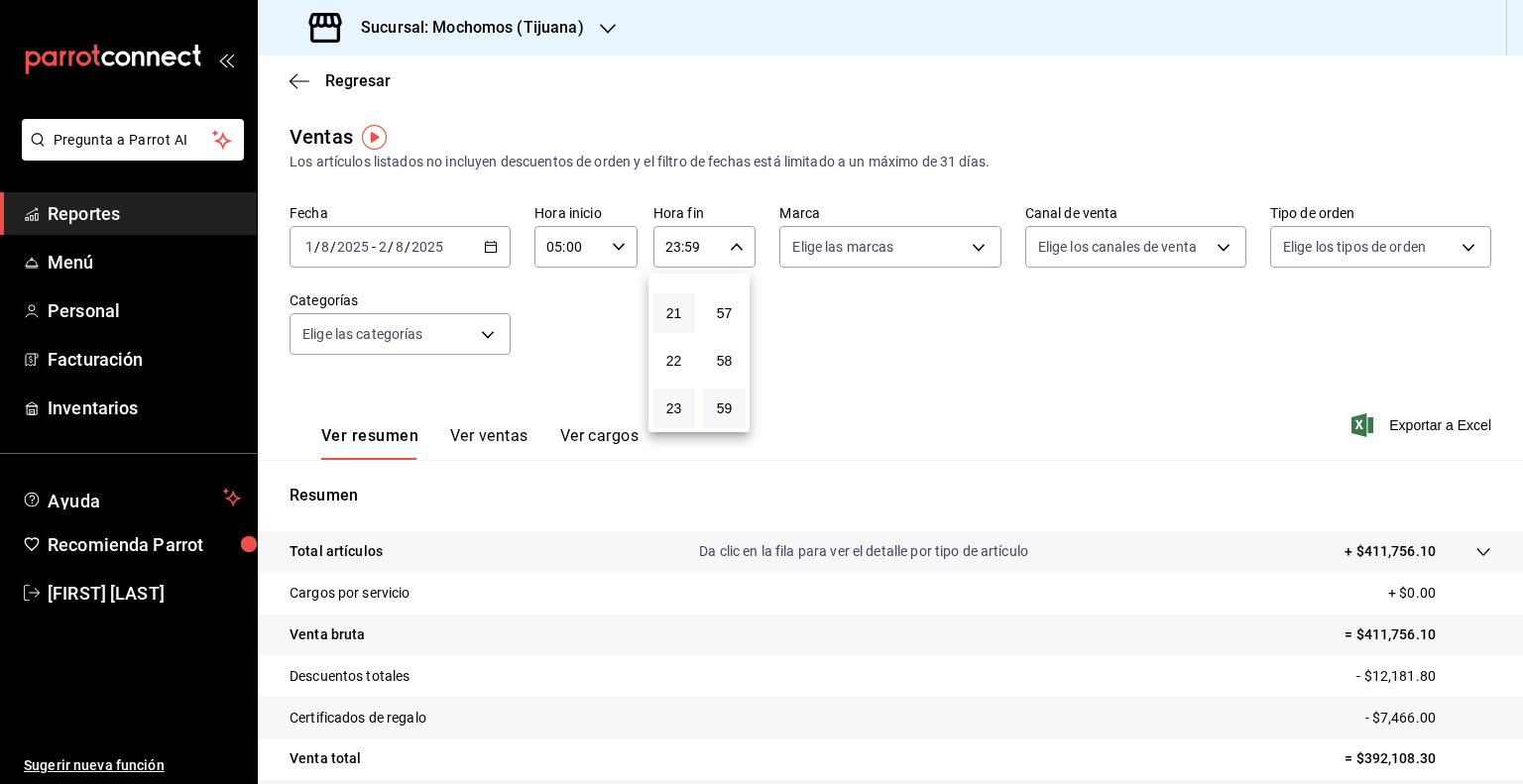 click on "21" at bounding box center (673, 313) 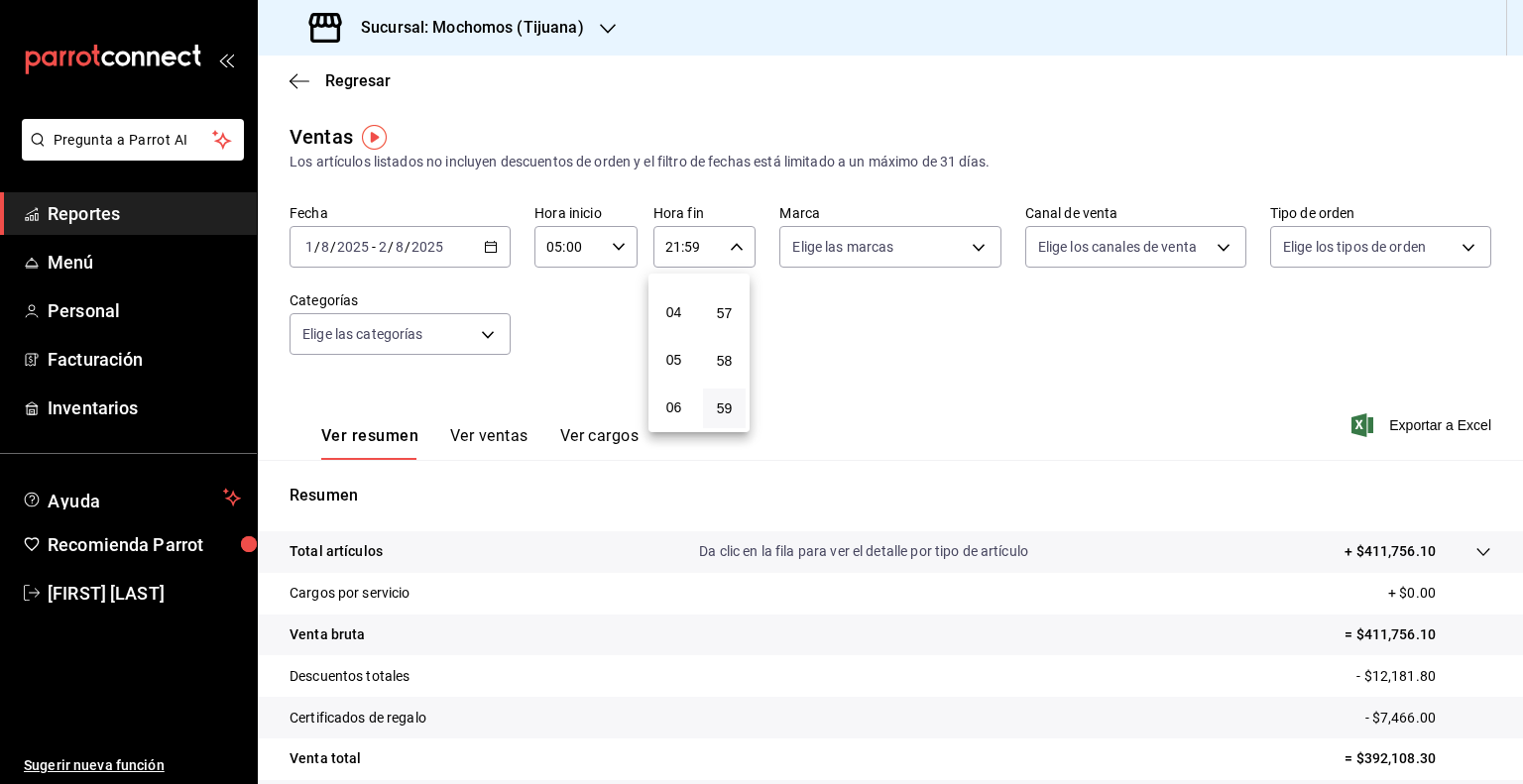 scroll, scrollTop: 178, scrollLeft: 0, axis: vertical 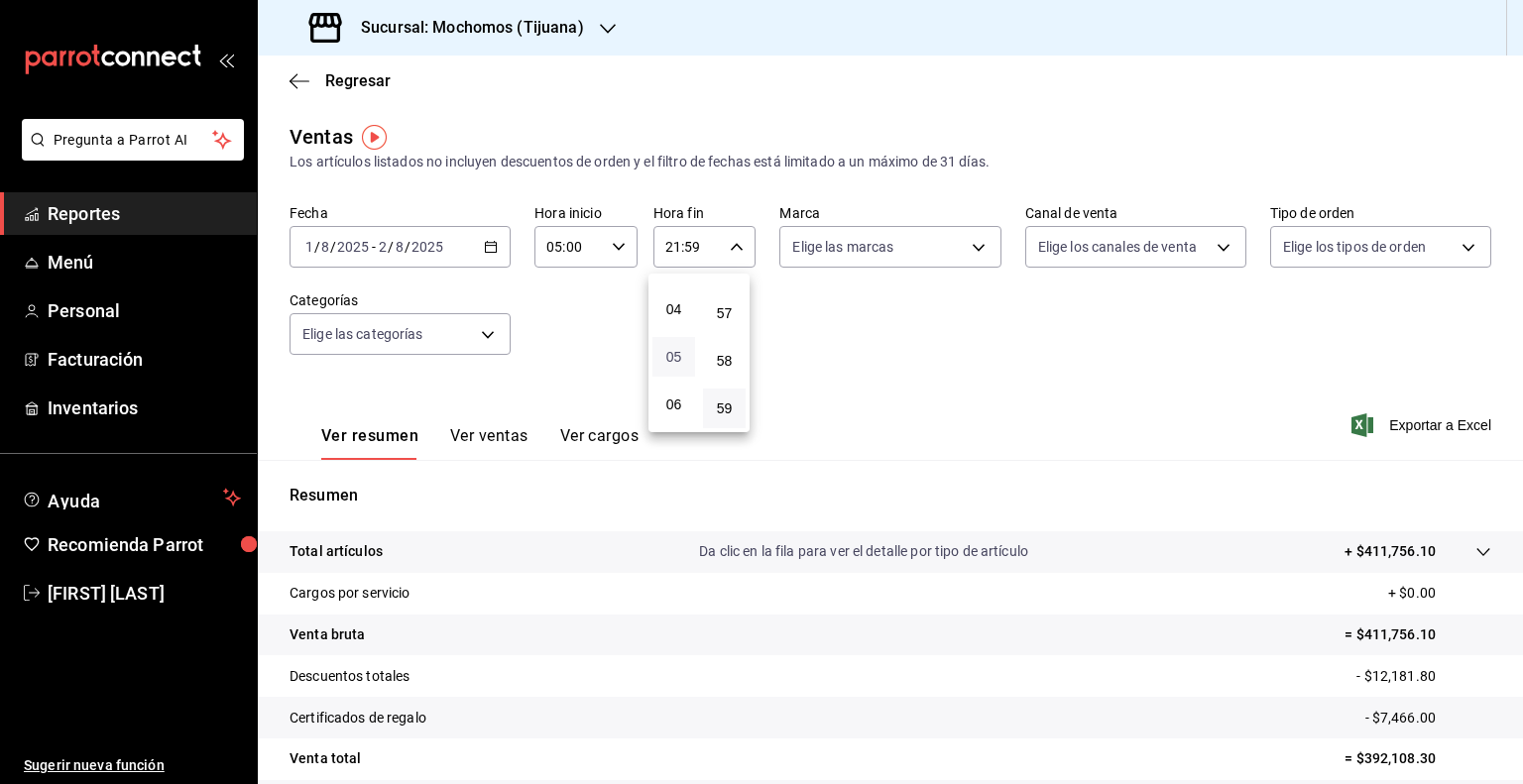 click on "05" at bounding box center [673, 357] 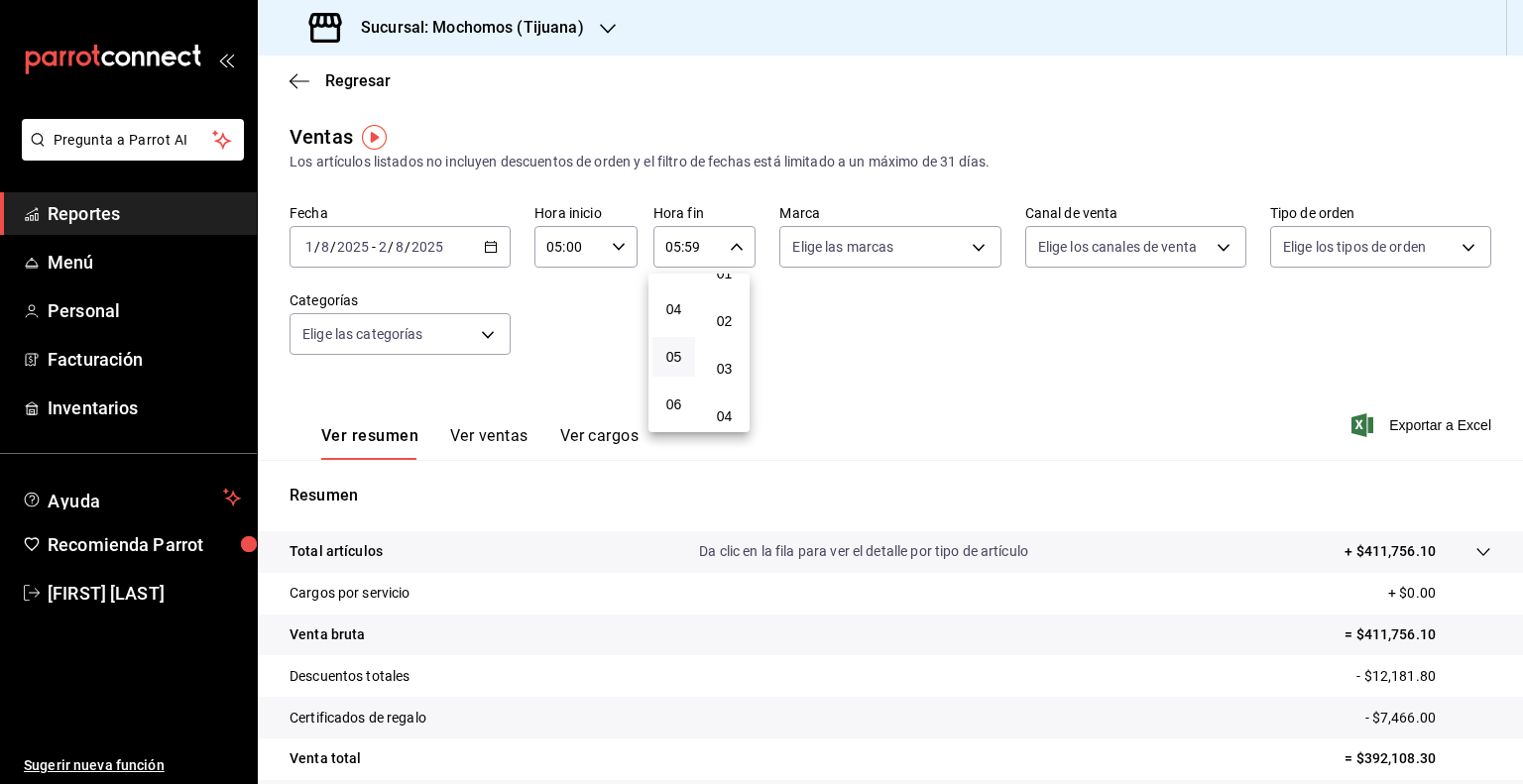 scroll, scrollTop: 0, scrollLeft: 0, axis: both 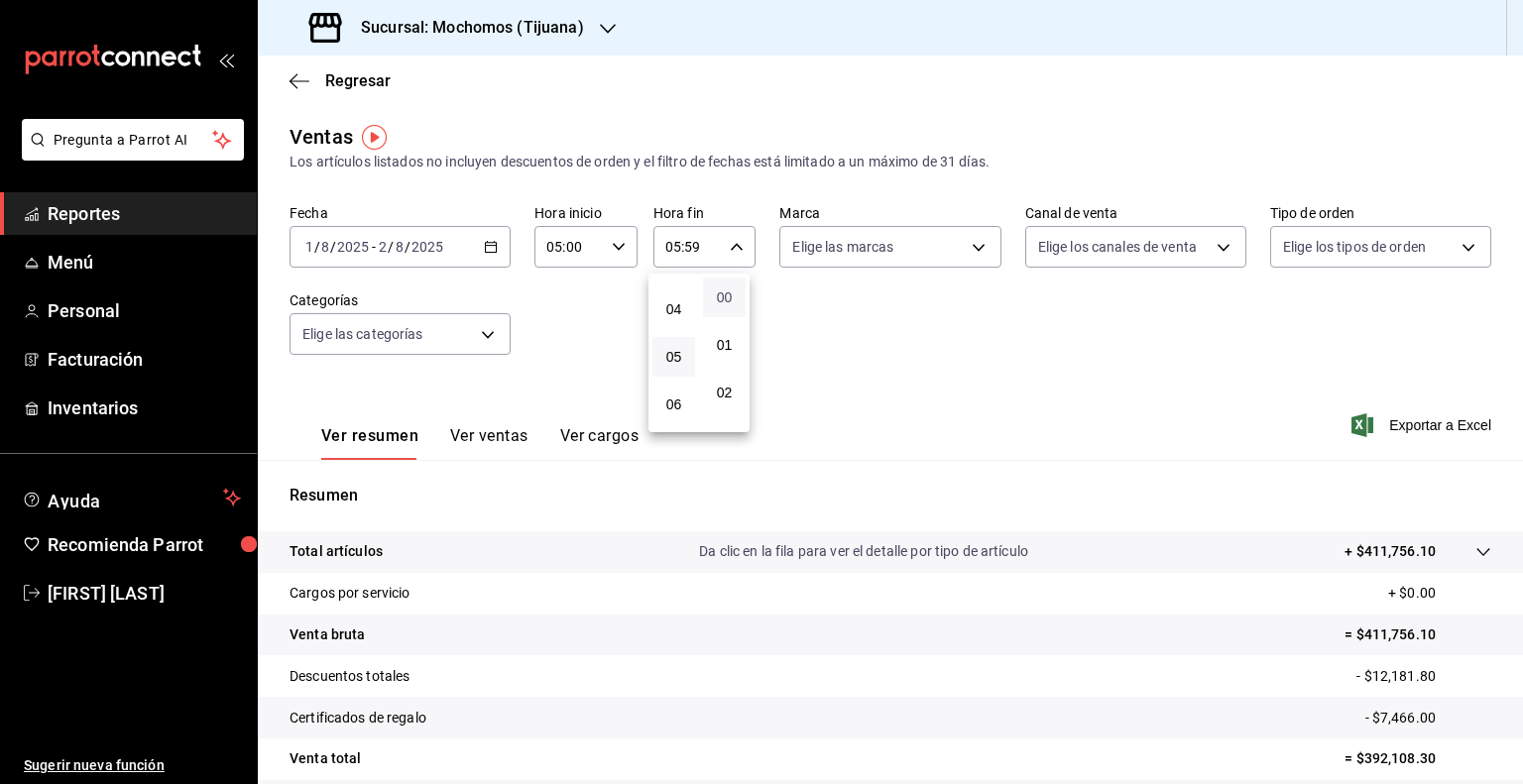 click on "00" at bounding box center (724, 297) 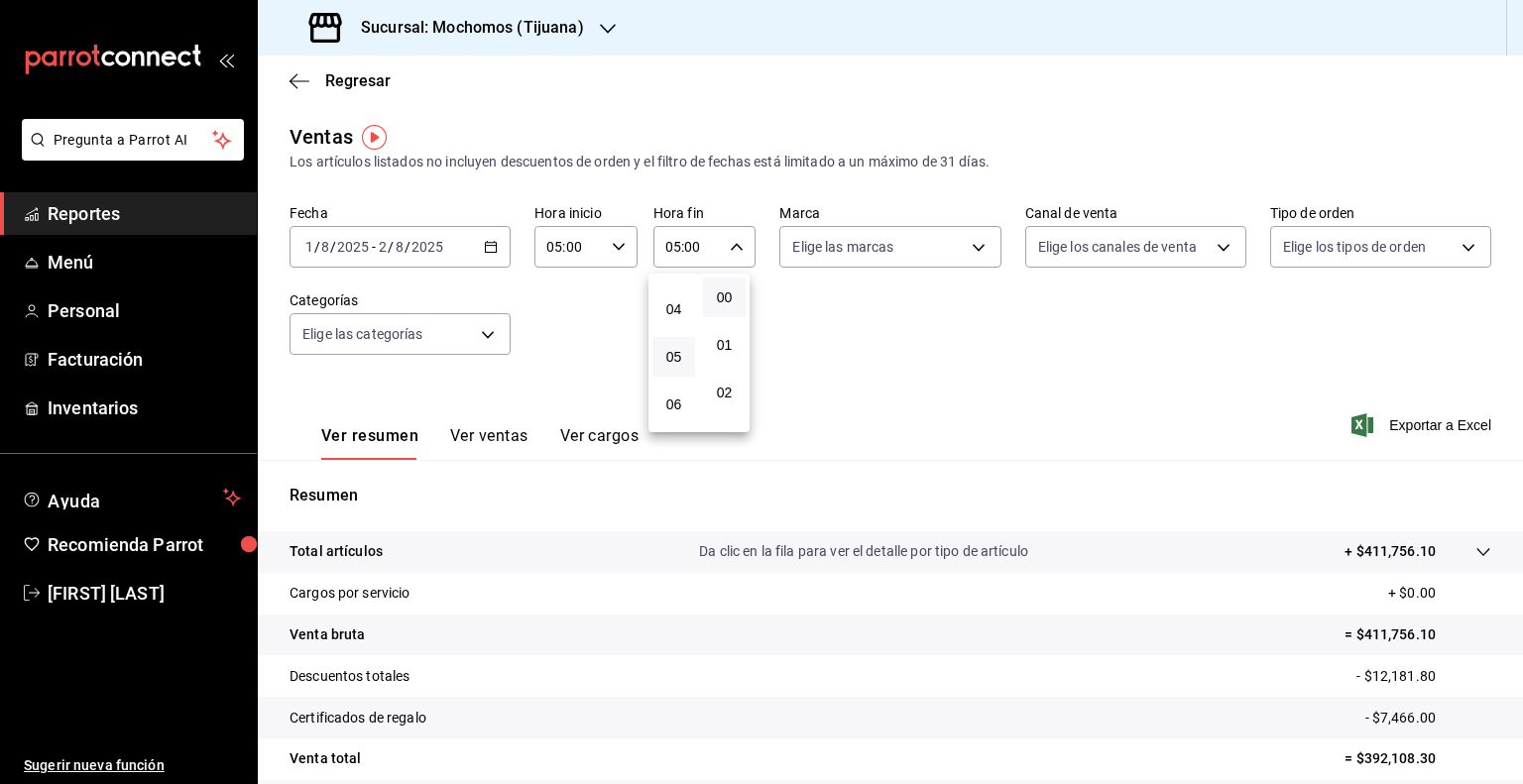 click at bounding box center (762, 392) 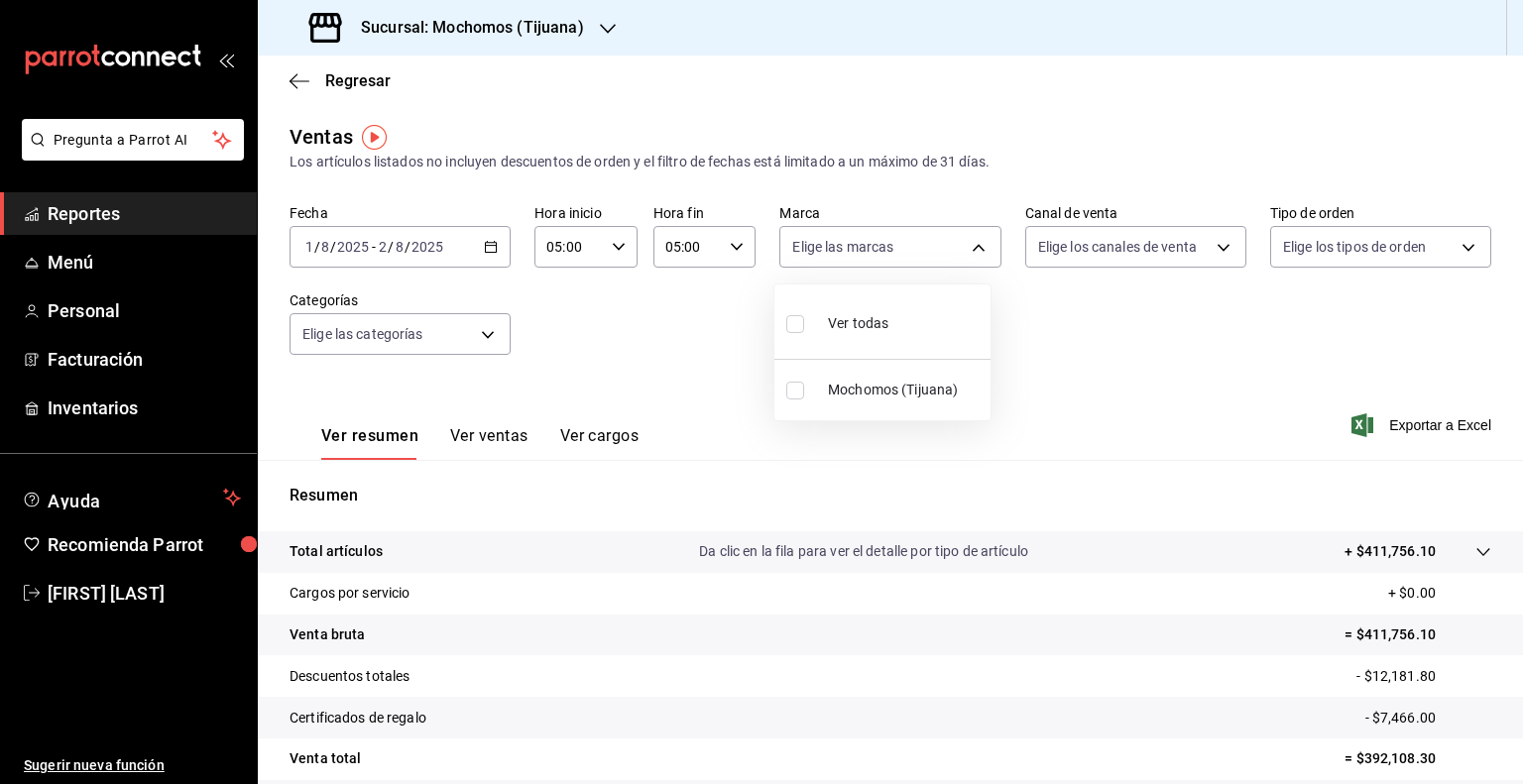 click on "Pregunta a Parrot AI Reportes   Menú   Personal   Facturación   Inventarios   Ayuda Recomienda Parrot   [FIRST] [LAST]   Sugerir nueva función   Sucursal: Mochomos ([CITY]) Regresar Ventas Los artículos listados no incluyen descuentos de orden y el filtro de fechas está limitado a un máximo de 31 días. Fecha [DATE] [DATE] - [DATE] [DATE] Hora inicio 05:00 Hora inicio Hora fin 05:00 Hora fin Marca Elige las marcas Canal de venta Elige los canales de venta Tipo de orden Elige los tipos de orden Categorías Elige las categorías Ver resumen Ver ventas Ver cargos Exportar a Excel Resumen Total artículos Da clic en la fila para ver el detalle por tipo de artículo + $411,756.10 Cargos por servicio + $0.00 Venta bruta = $411,756.10 Descuentos totales - $12,181.80 Certificados de regalo - $7,466.00 Venta total = $392,108.30 Impuestos - $29,045.06 Venta neta = $363,063.24 Pregunta a Parrot AI Reportes   Menú   Personal   Facturación   Inventarios   Ayuda" at bounding box center [762, 392] 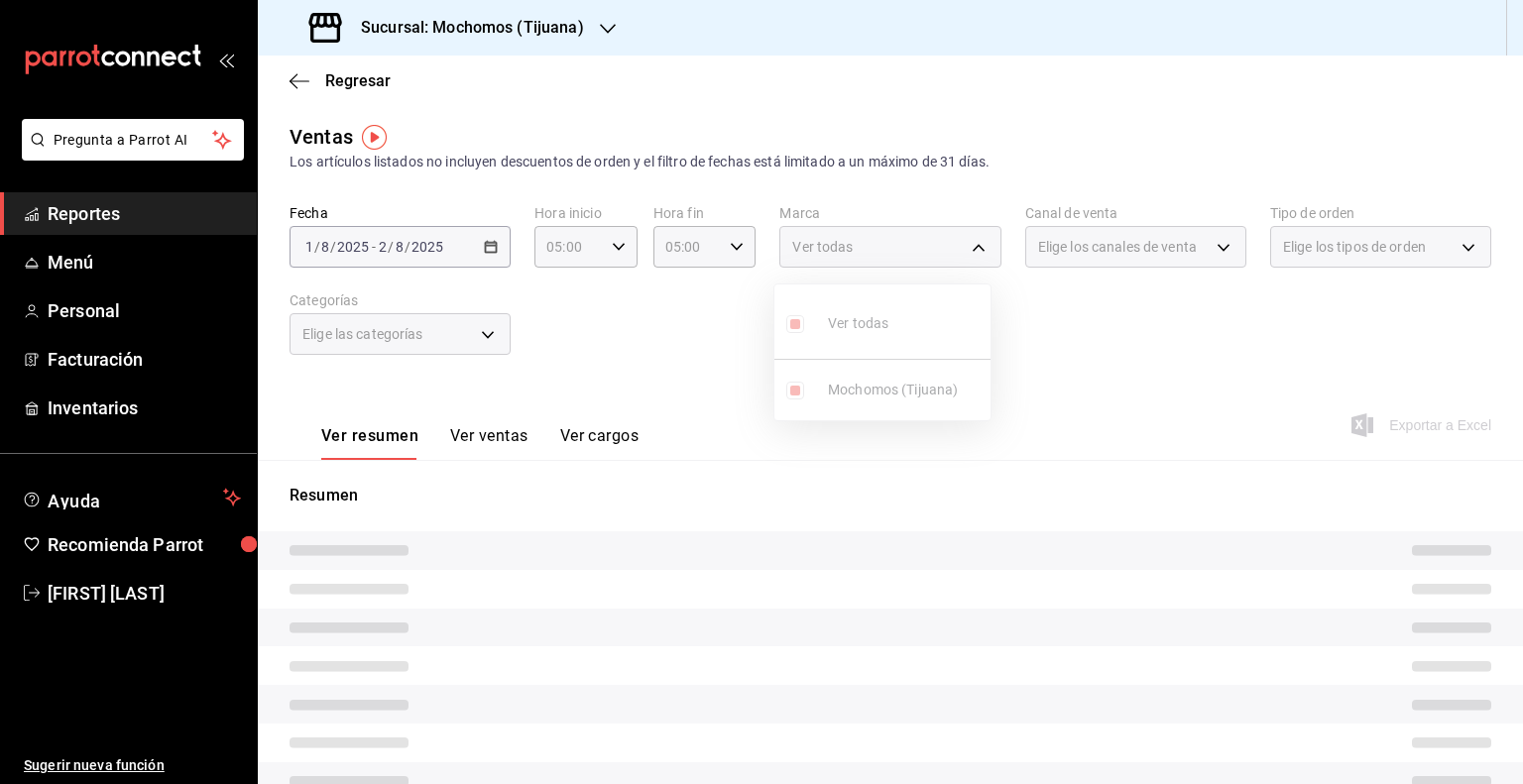 click at bounding box center [762, 392] 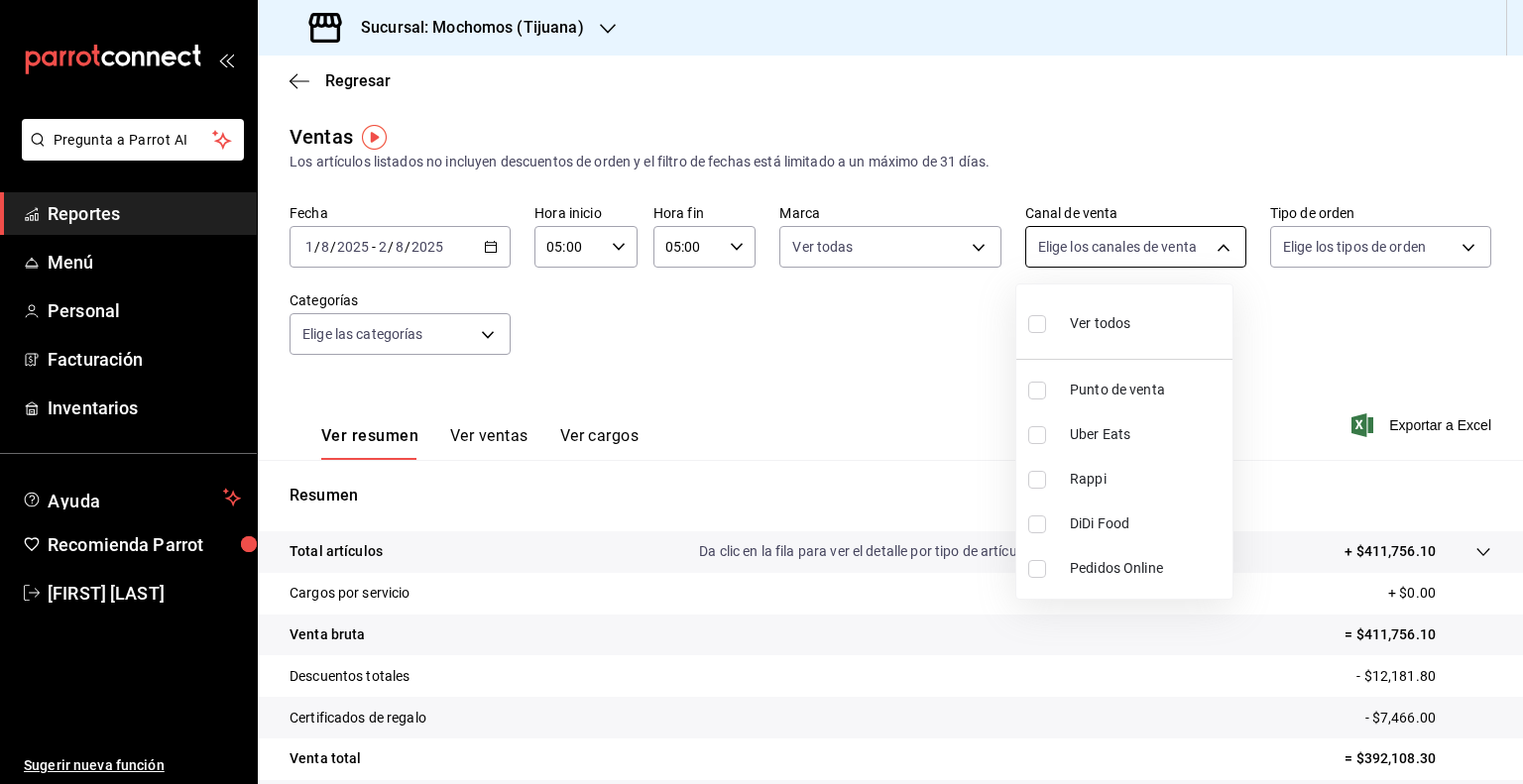 click on "Pregunta a Parrot AI Reportes   Menú   Personal   Facturación   Inventarios   Ayuda Recomienda Parrot   [FIRST] [LAST]   Sugerir nueva función   Sucursal: Mochomos ([CITY]) Regresar Ventas Los artículos listados no incluyen descuentos de orden y el filtro de fechas está limitado a un máximo de 31 días. Fecha [DATE] [DATE] - [DATE] [DATE] Hora inicio 05:00 Hora inicio Hora fin 05:00 Hora fin Marca Ver todas [UUID] Canal de venta Elige los canales de venta Tipo de orden Elige los tipos de orden Categorías Elige las categorías Ver resumen Ver ventas Ver cargos Exportar a Excel Resumen Total artículos Da clic en la fila para ver el detalle por tipo de artículo + $411,756.10 Cargos por servicio + $0.00 Venta bruta = $411,756.10 Descuentos totales - $12,181.80 Certificados de regalo - $7,466.00 Venta total = $392,108.30 Impuestos - $29,045.06 Venta neta = $363,063.24 Pregunta a Parrot AI Reportes   Menú   Personal   Facturación   Inventarios   Ayuda" at bounding box center [762, 392] 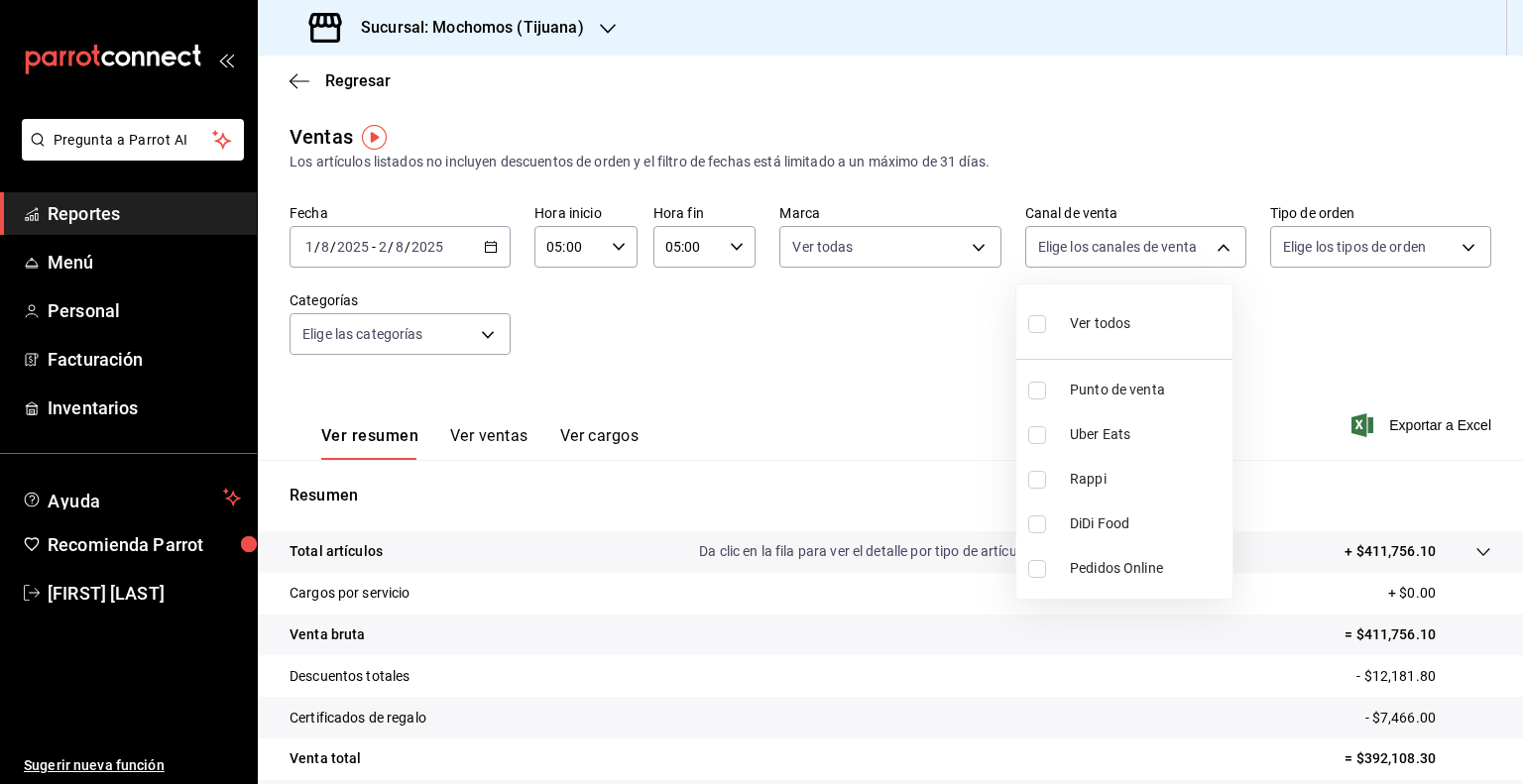 click at bounding box center [1037, 324] 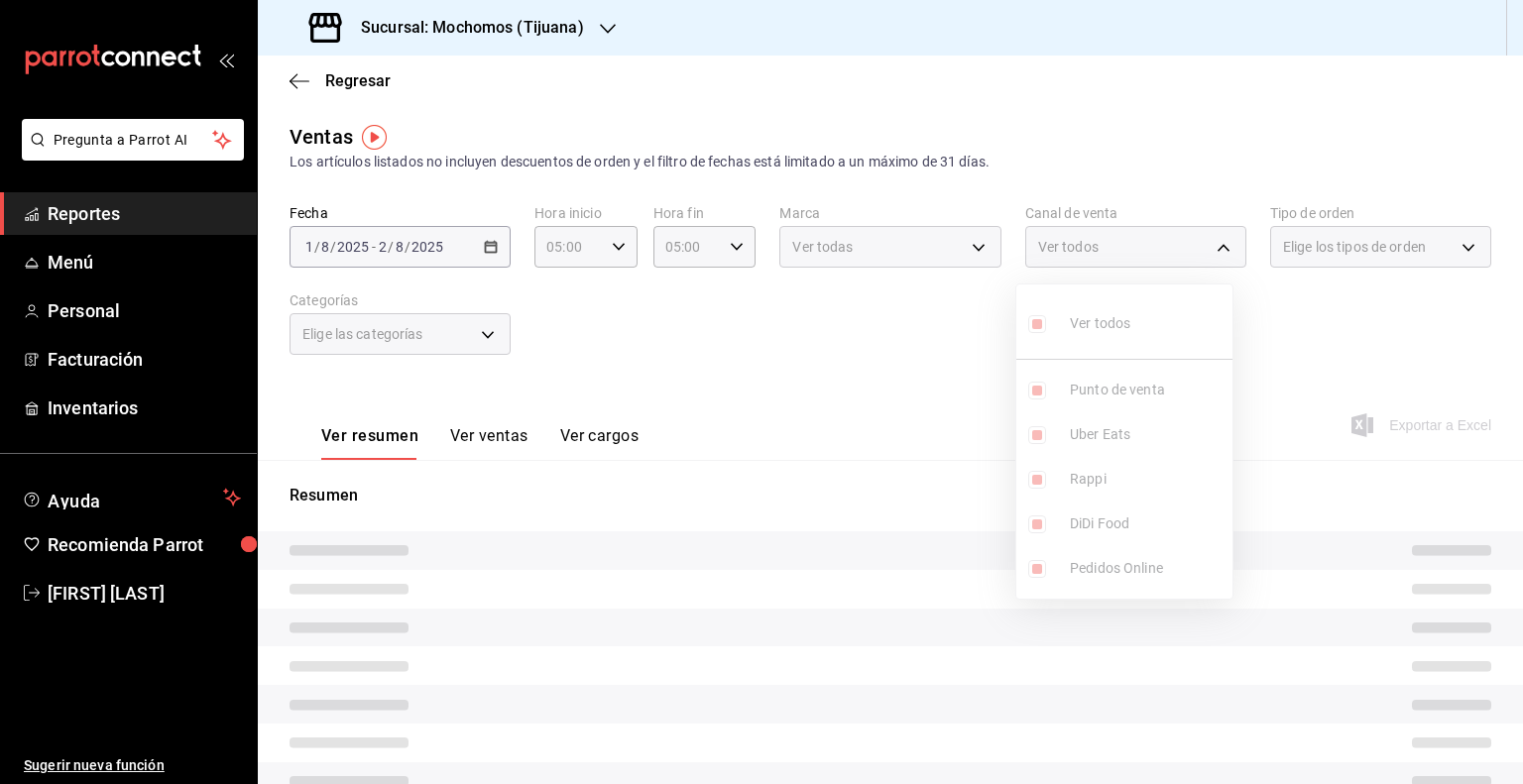 click at bounding box center (762, 392) 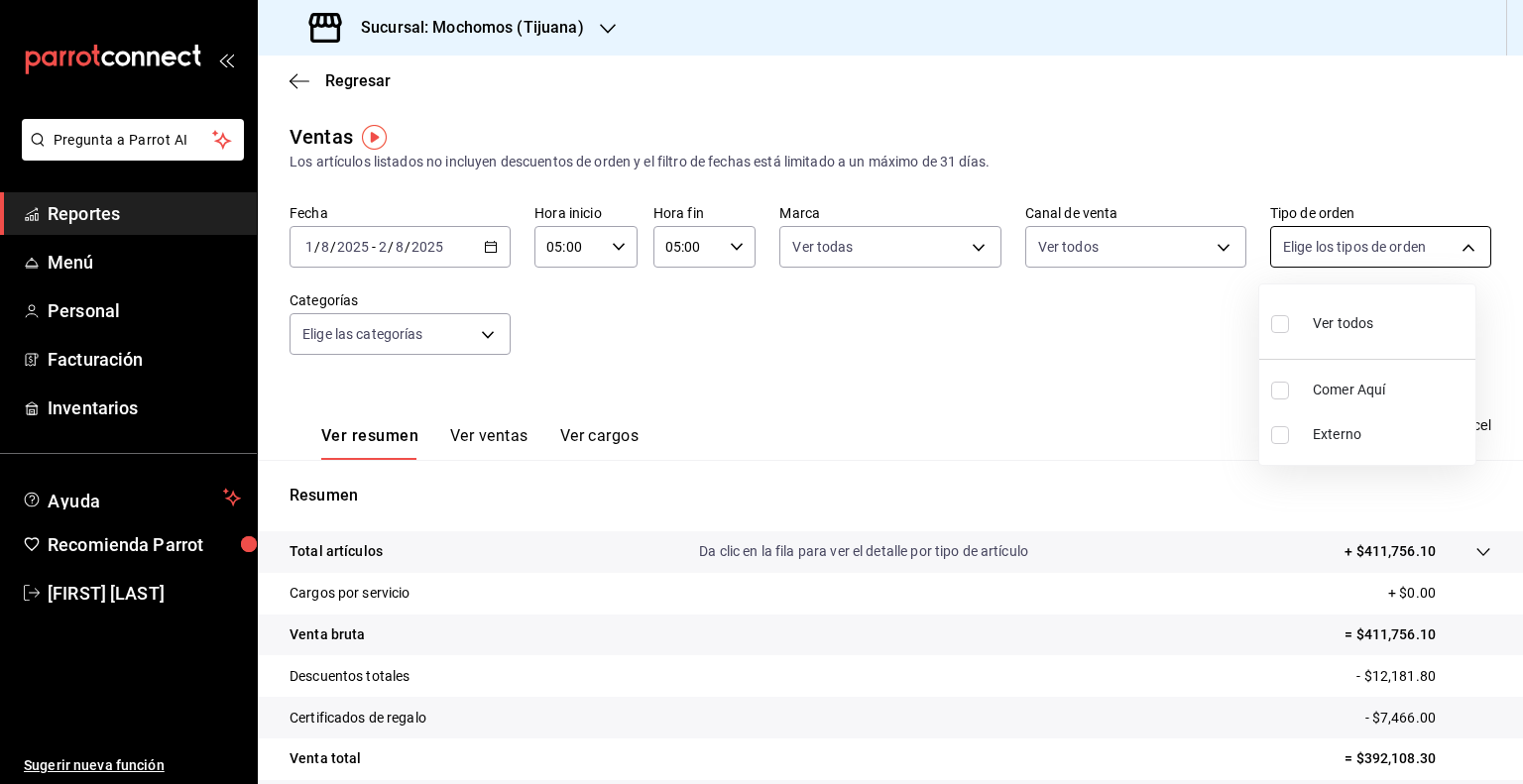 click on "Pregunta a Parrot AI Reportes   Menú   Personal   Facturación   Inventarios   Ayuda Recomienda Parrot   [FIRST] [LAST]   Sugerir nueva función   Sucursal: Mochomos ([CITY]) Regresar Ventas Los artículos listados no incluyen descuentos de orden y el filtro de fechas está limitado a un máximo de 31 días. Fecha [DATE] [DATE] - [DATE] [DATE] Hora inicio 05:00 Hora inicio Hora fin 05:00 Hora fin Marca Ver todas [UUID] Canal de venta Ver todos PARROT,UBER_EATS,RAPPI,DIDI_FOOD,ONLINE Tipo de orden Elige los tipos de orden Categorías Elige las categorías Ver resumen Ver ventas Ver cargos Exportar a Excel Resumen Total artículos Da clic en la fila para ver el detalle por tipo de artículo + $411,756.10 Cargos por servicio + $0.00 Venta bruta = $411,756.10 Descuentos totales - $12,181.80 Certificados de regalo - $7,466.00 Venta total = $392,108.30 Impuestos - $29,045.06 Venta neta = $363,063.24 Pregunta a Parrot AI Reportes   Menú   Personal   Facturación" at bounding box center [762, 392] 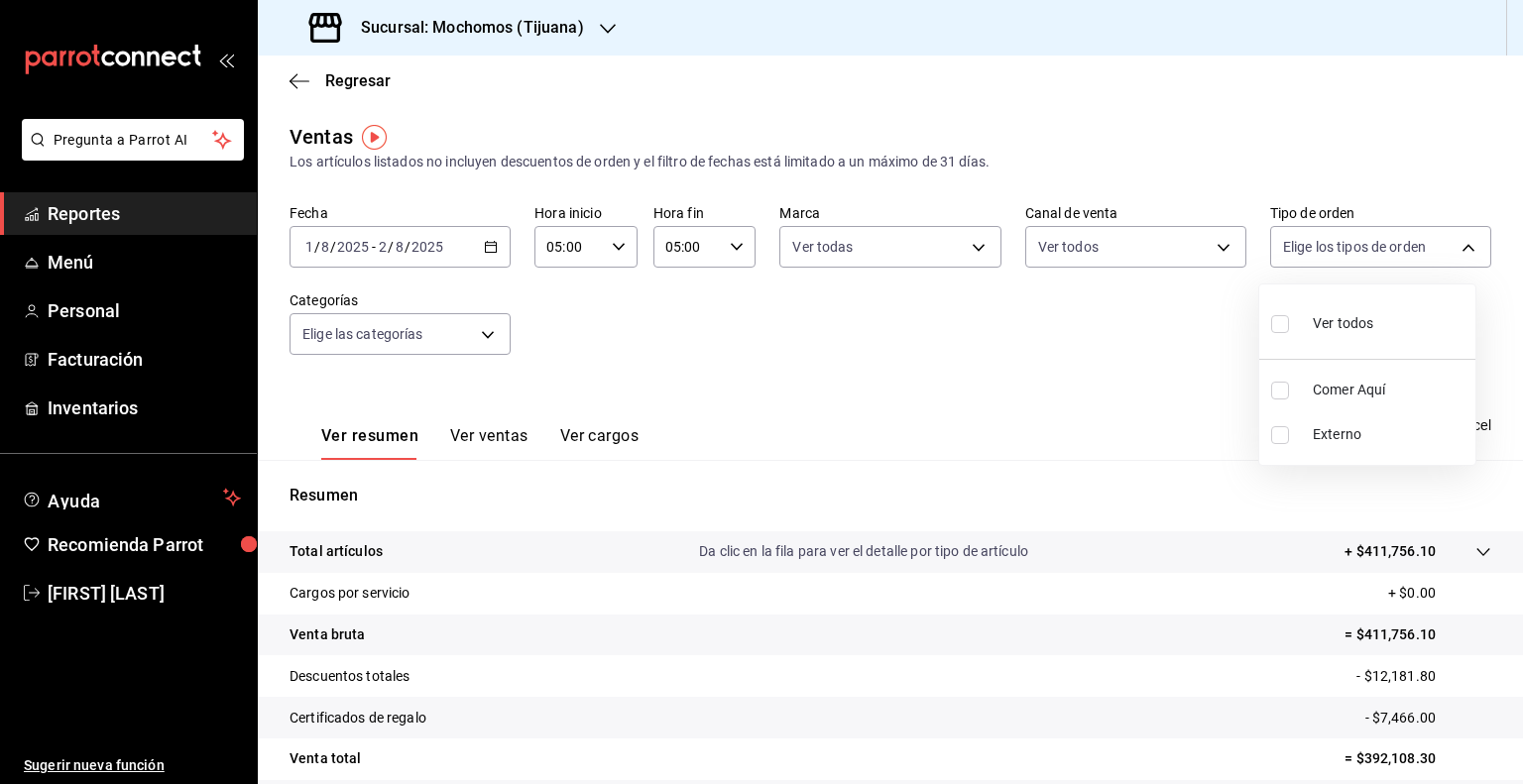 click at bounding box center (1280, 324) 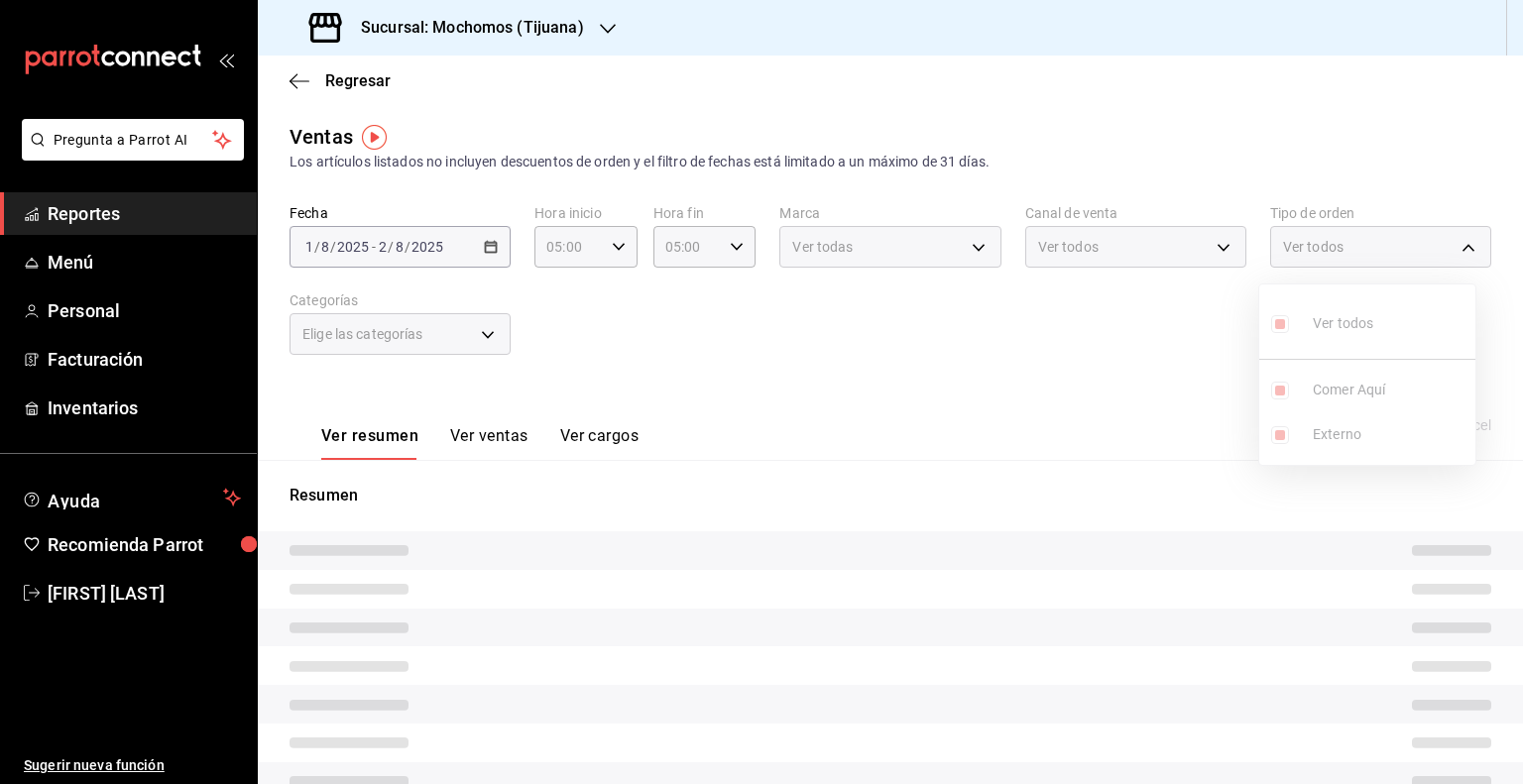 click at bounding box center [762, 392] 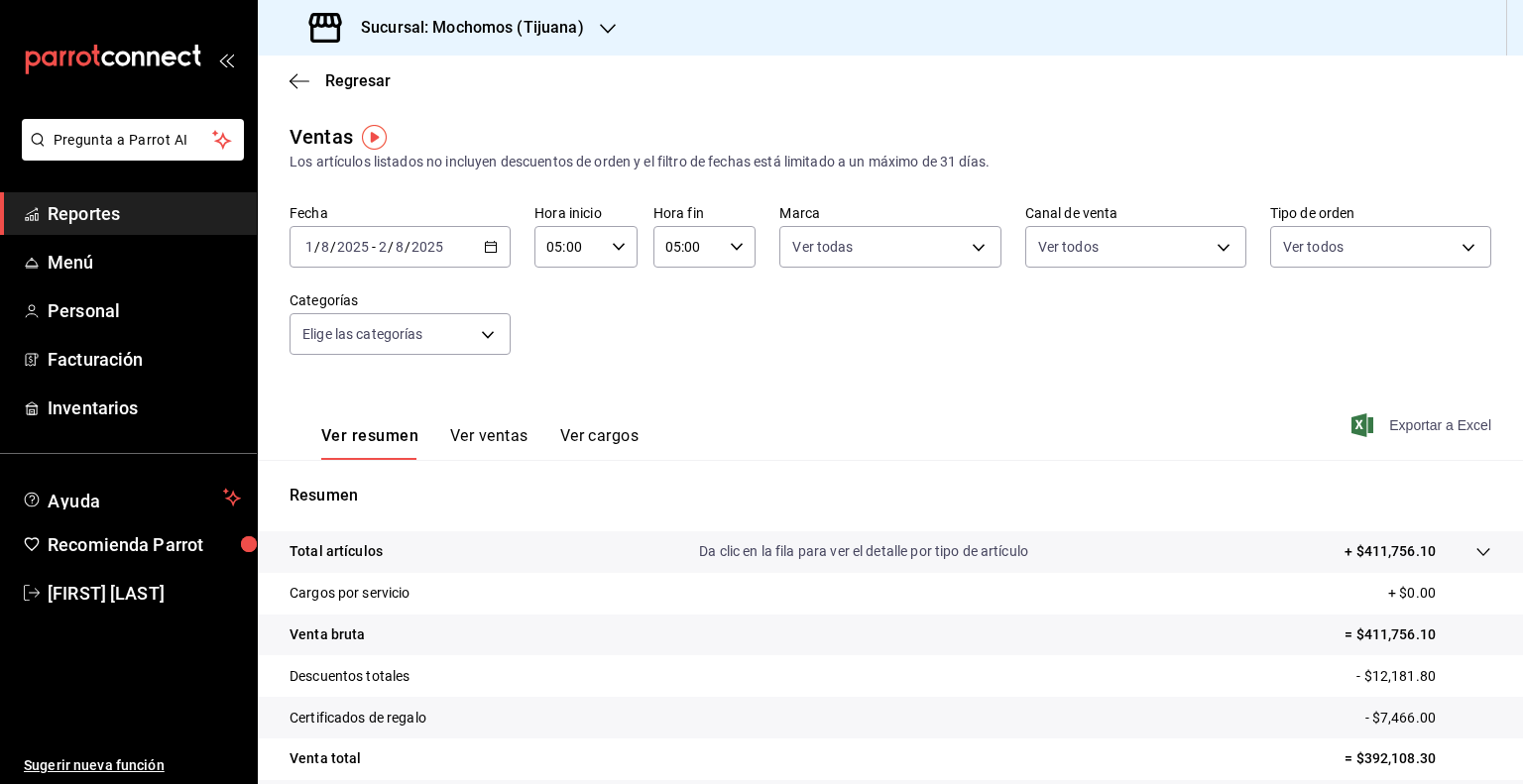 click 